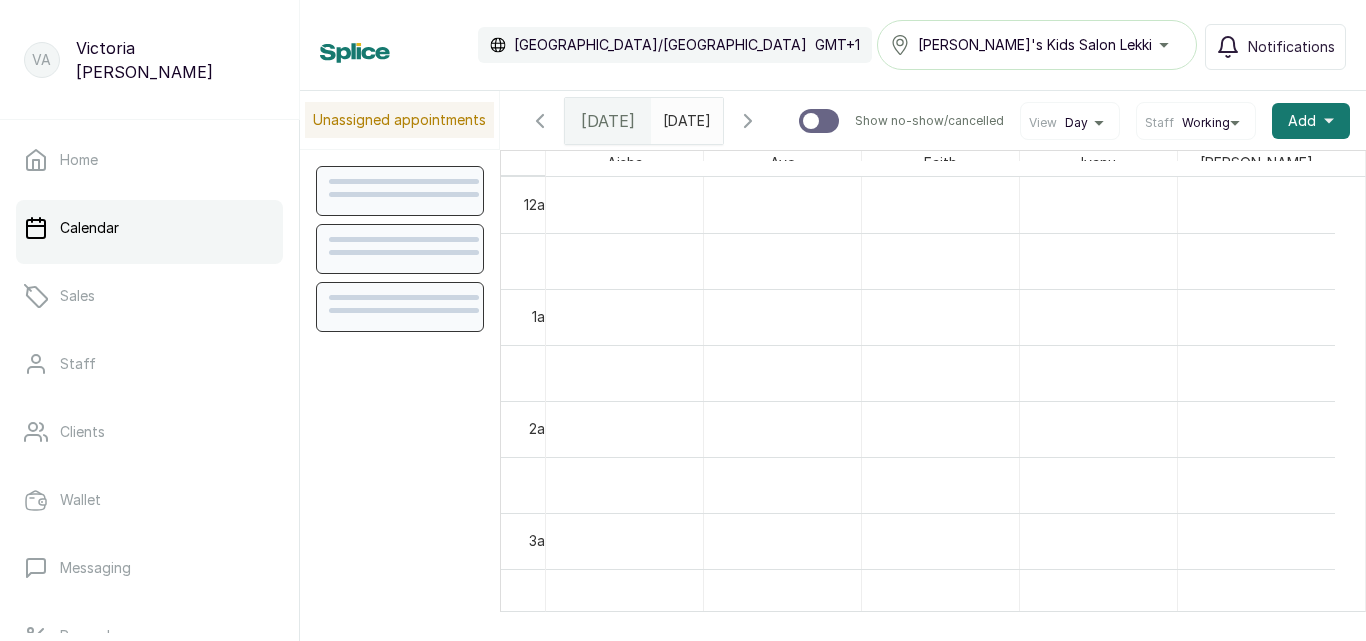 scroll, scrollTop: 0, scrollLeft: 0, axis: both 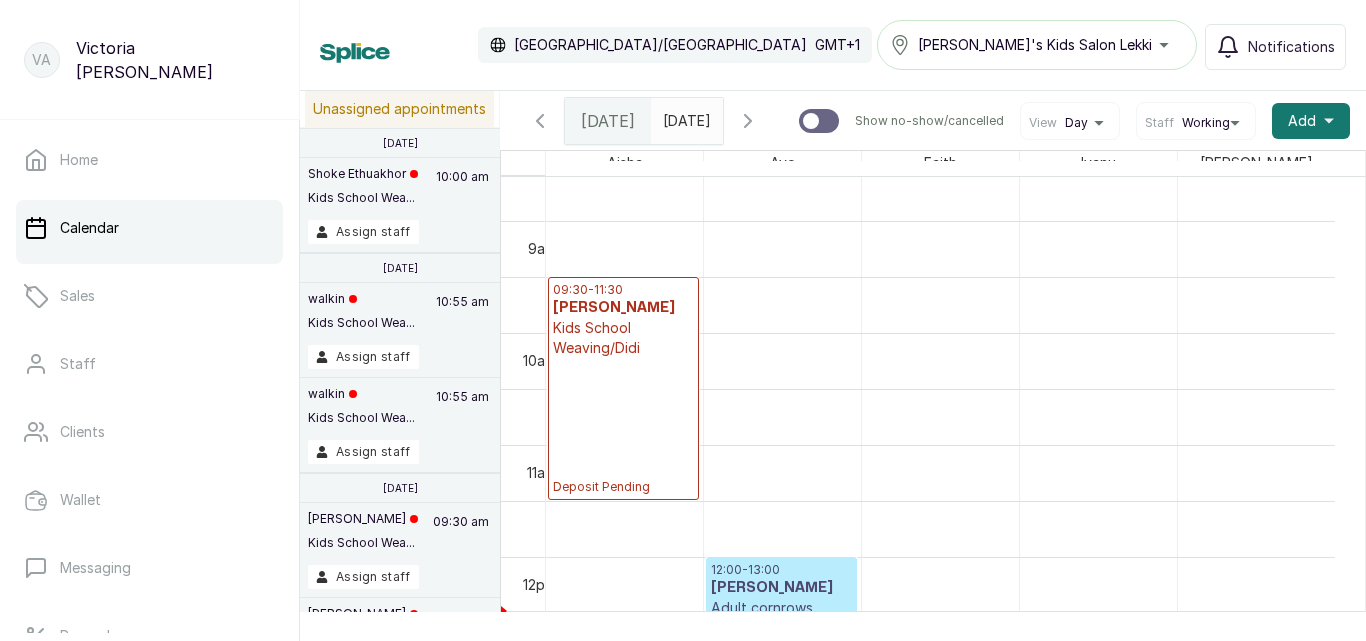 click on "09:30  -  11:30 [PERSON_NAME]   Kids School Weaving/Didi Deposit Pending" at bounding box center (623, 388) 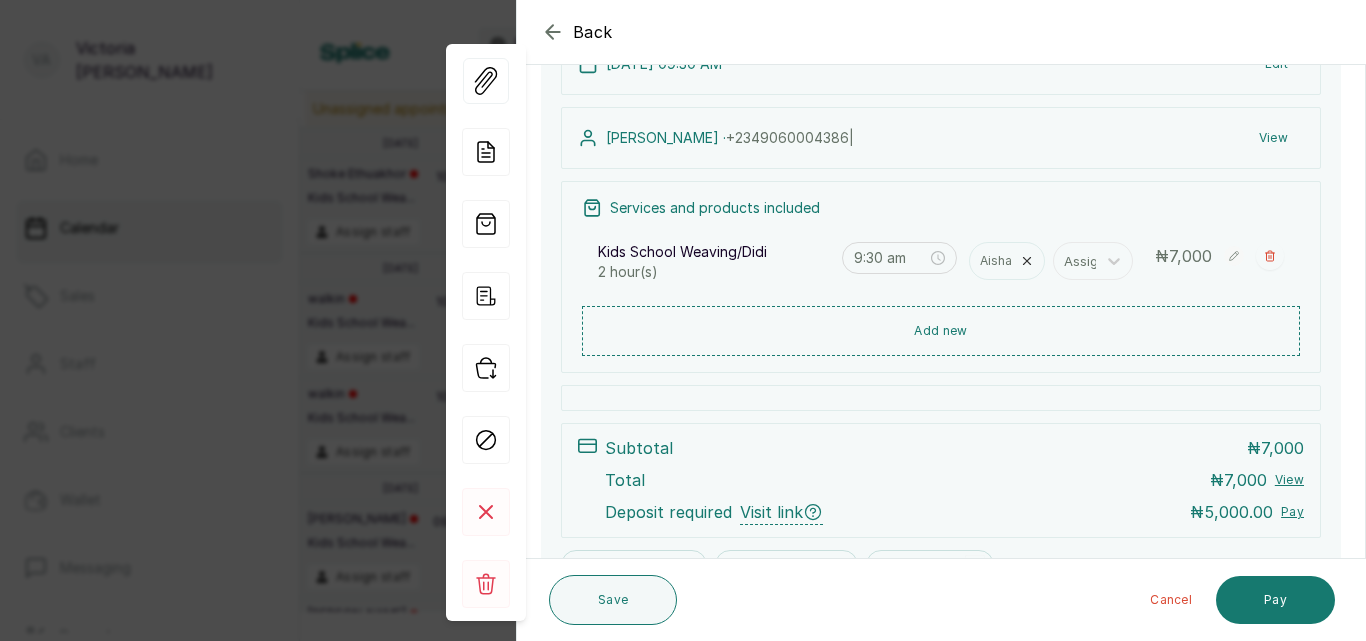 scroll, scrollTop: 170, scrollLeft: 0, axis: vertical 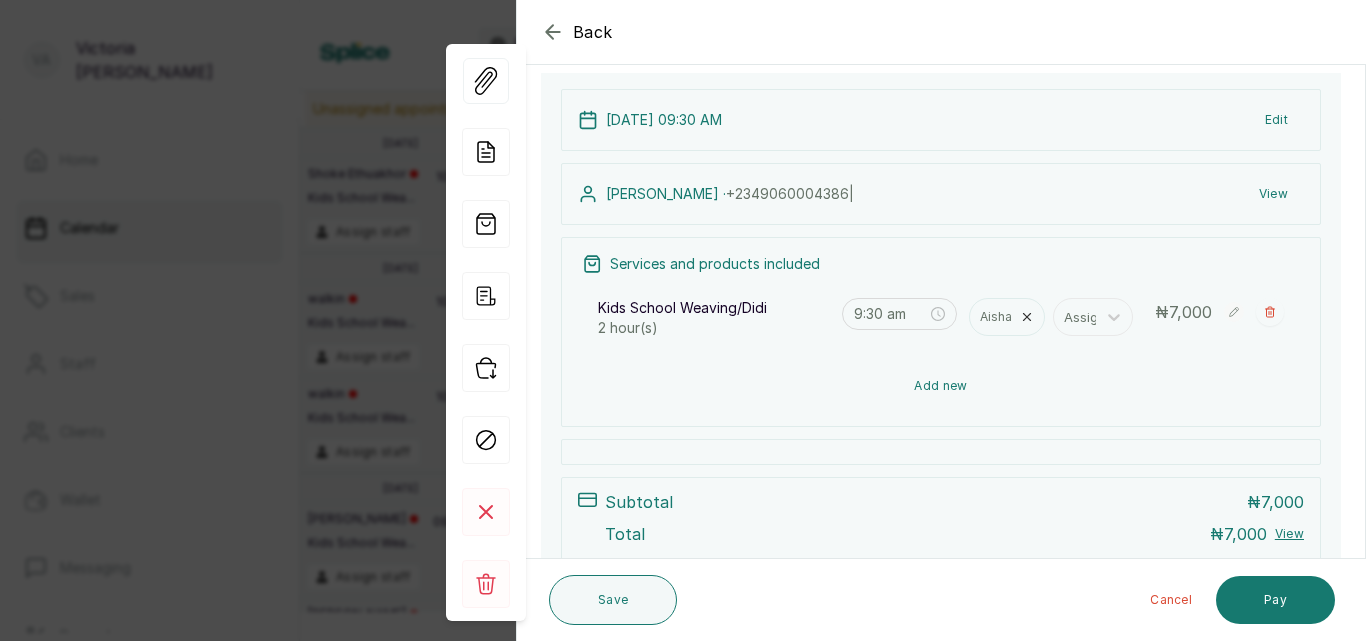 click on "Add new" at bounding box center (941, 386) 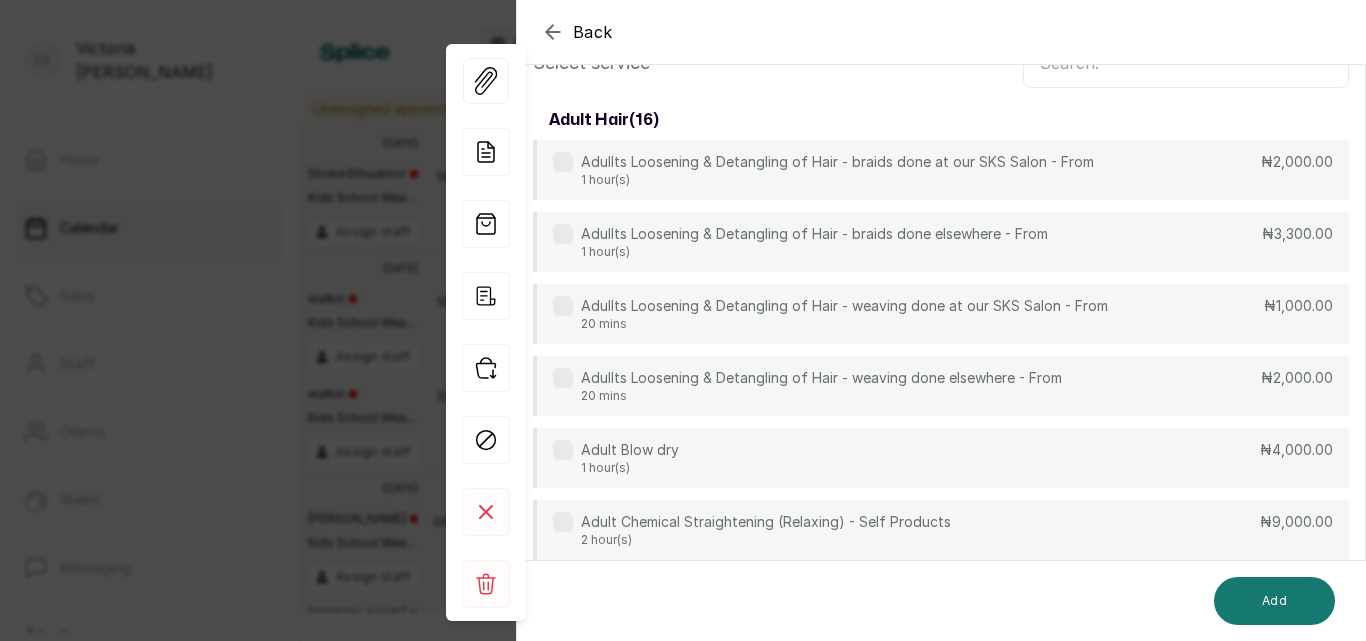 scroll, scrollTop: 149, scrollLeft: 0, axis: vertical 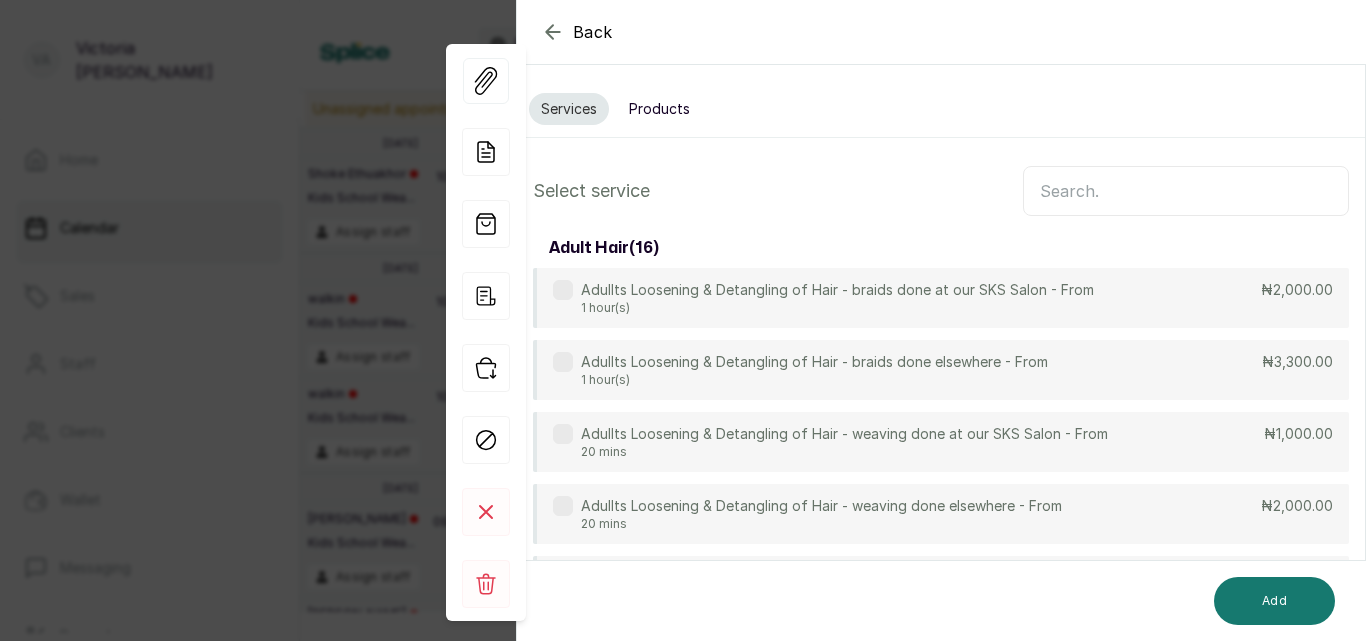 click at bounding box center [1186, 191] 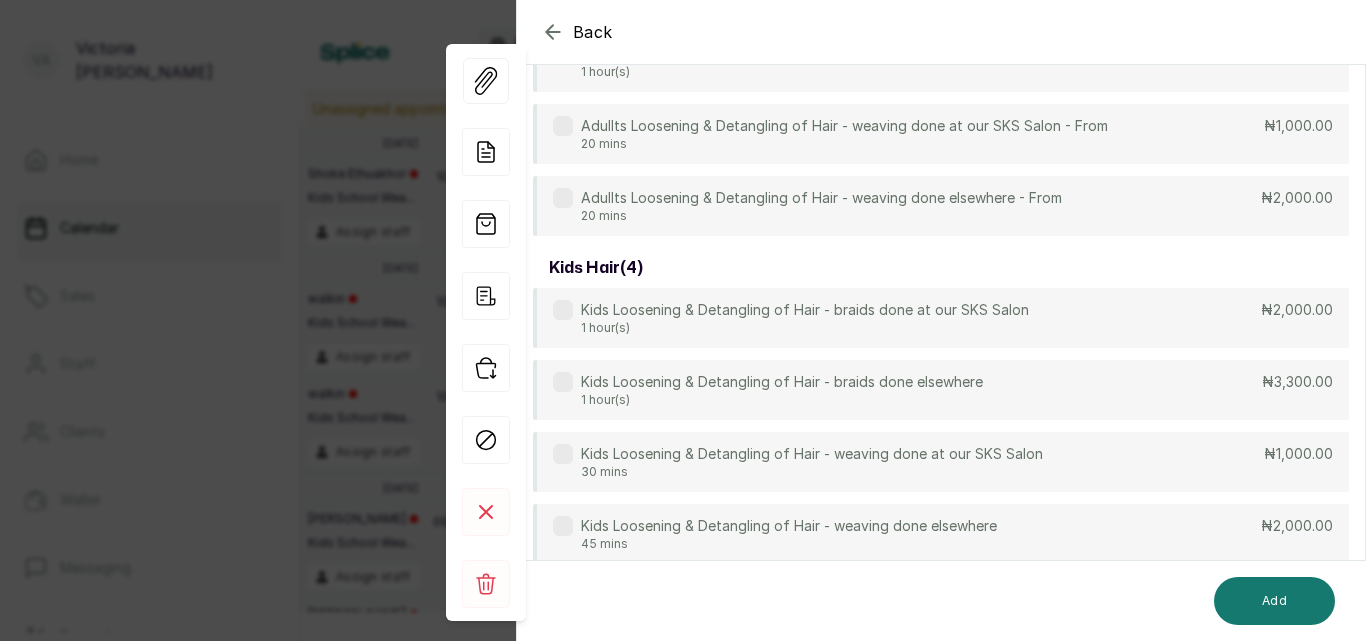 scroll, scrollTop: 368, scrollLeft: 0, axis: vertical 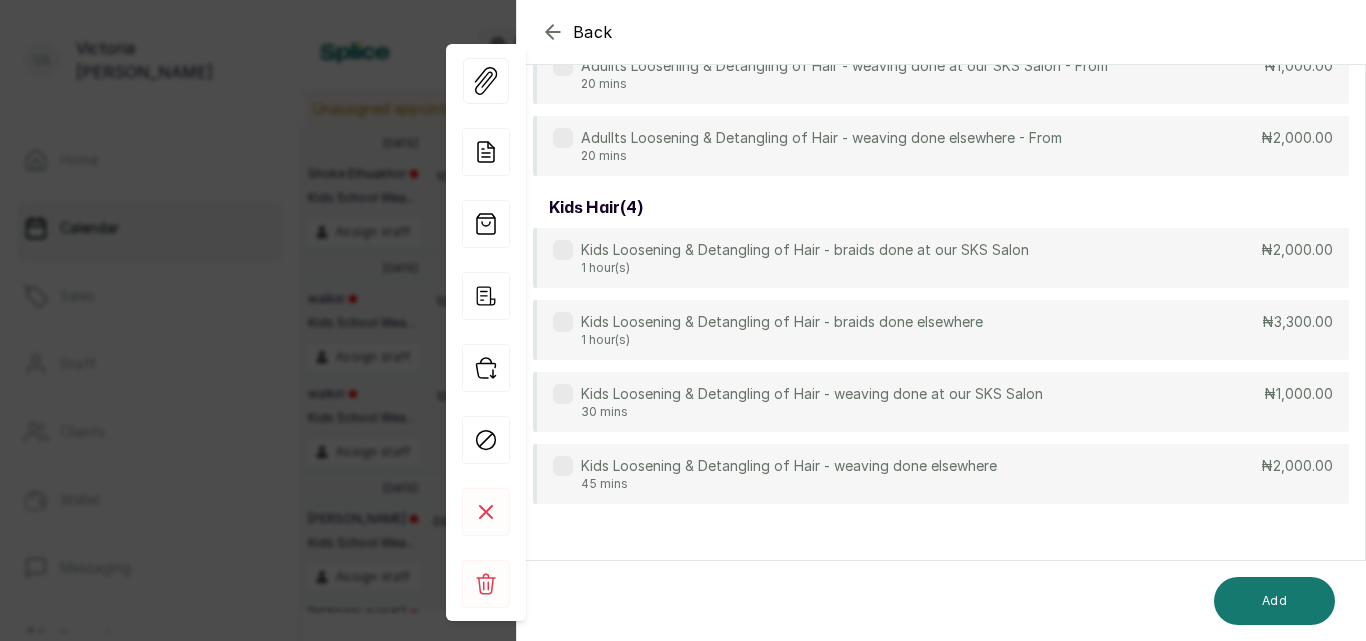 click on "Kids Loosening & Detangling of Hair - weaving done at our SKS Salon 30 mins" at bounding box center (798, 402) 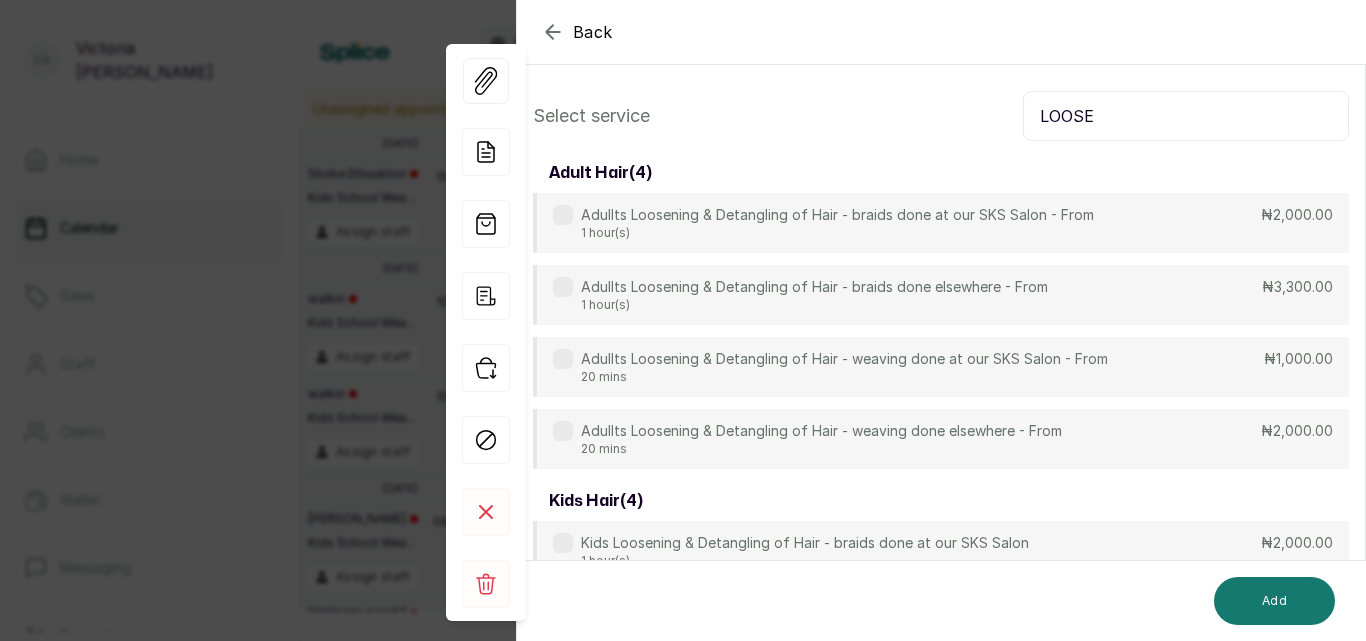 scroll, scrollTop: 0, scrollLeft: 0, axis: both 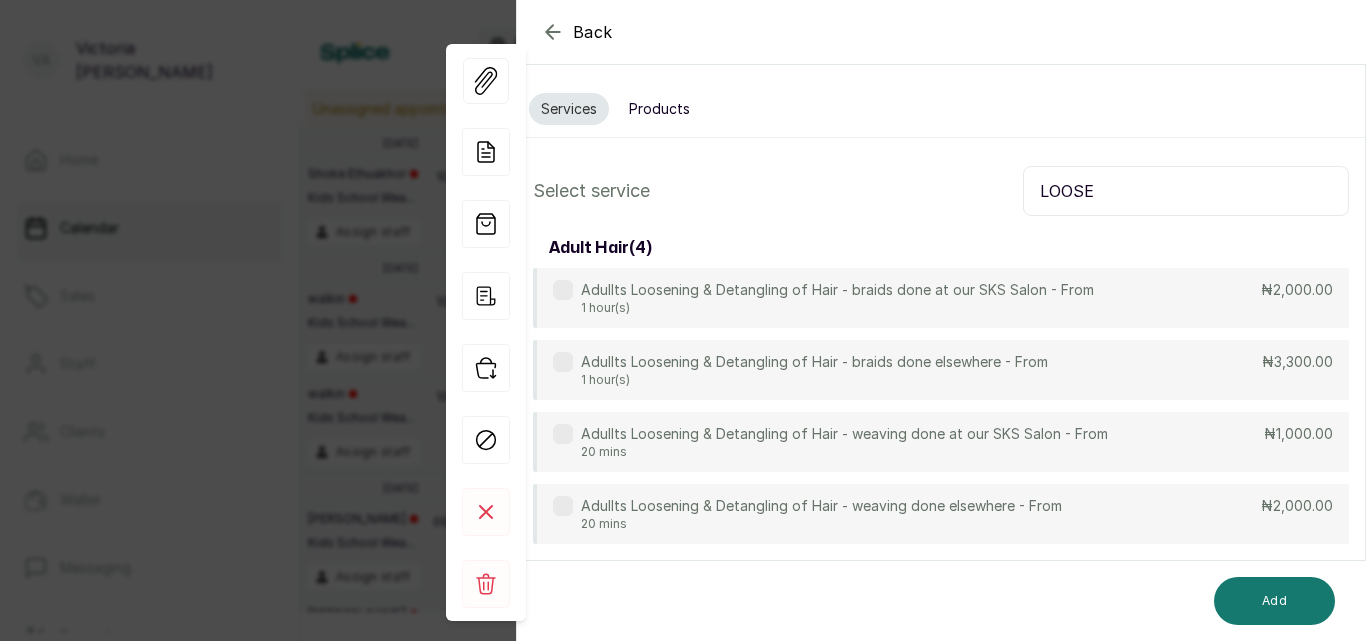 click on "LOOSE" at bounding box center [1186, 191] 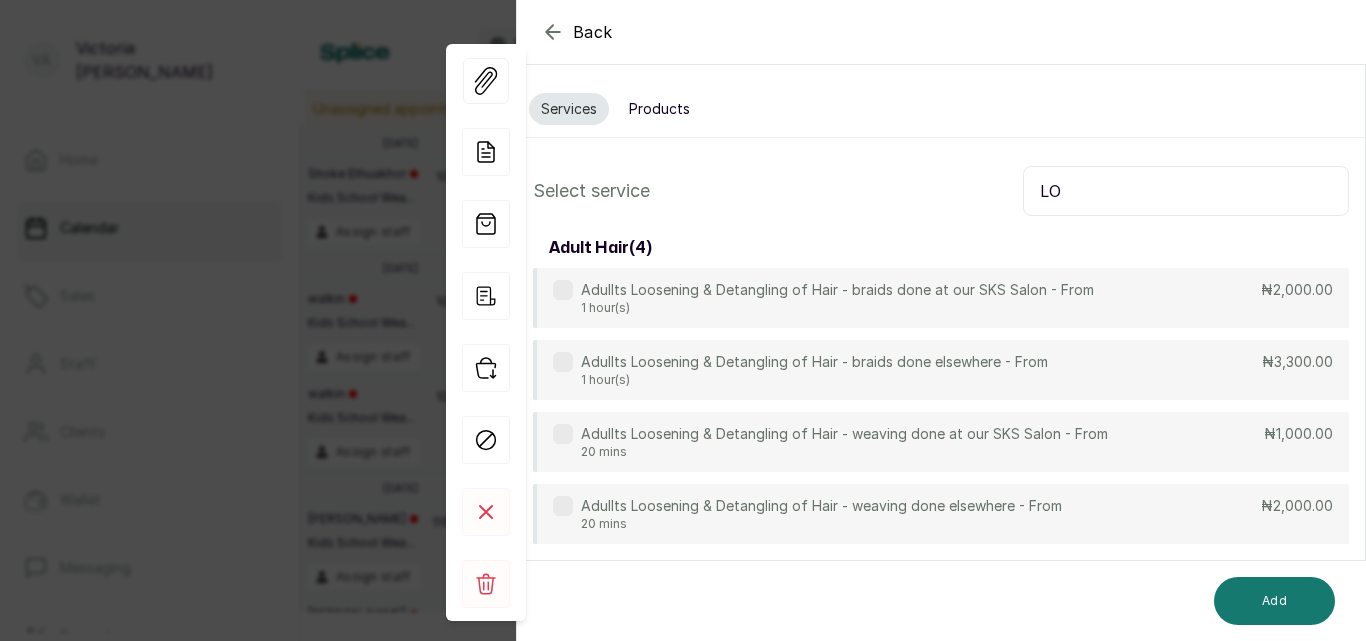 type on "L" 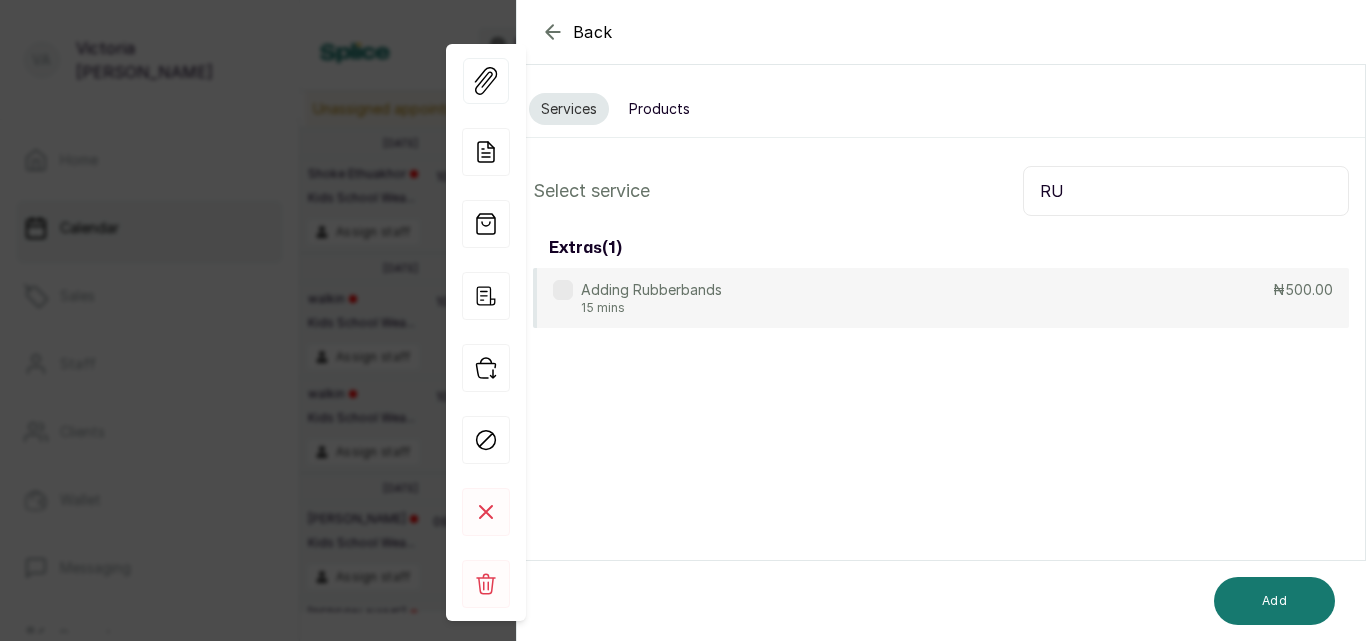 type on "R" 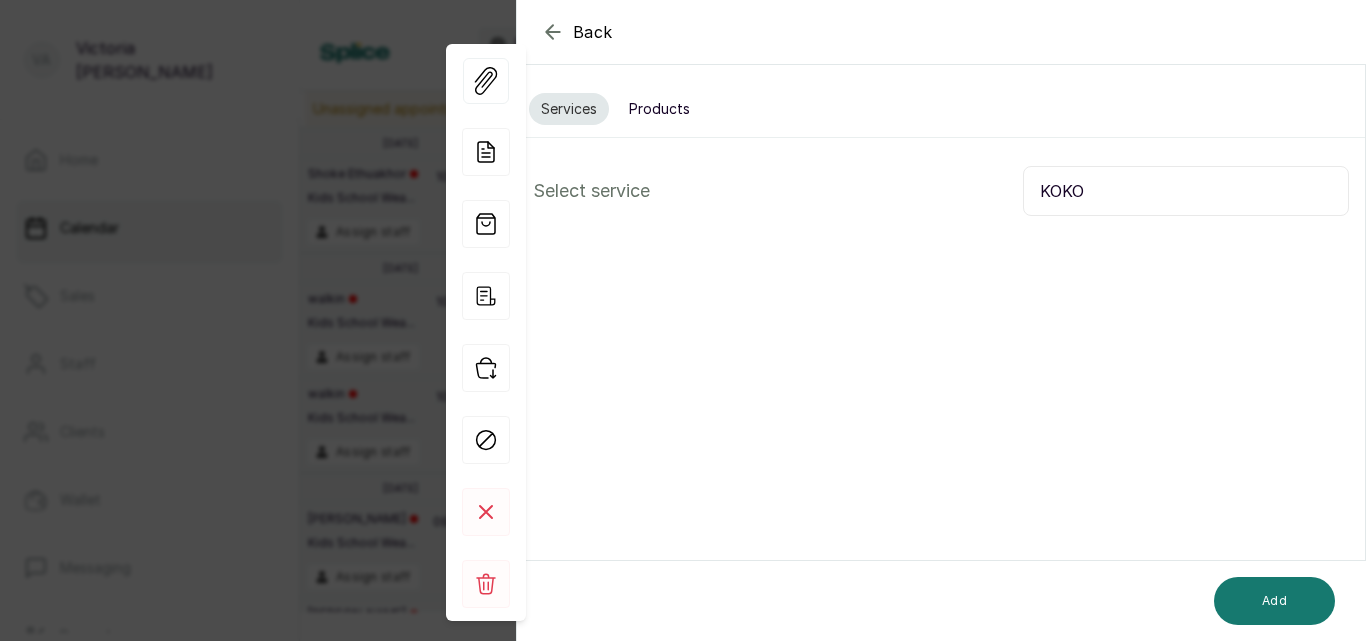 type on "KOKO" 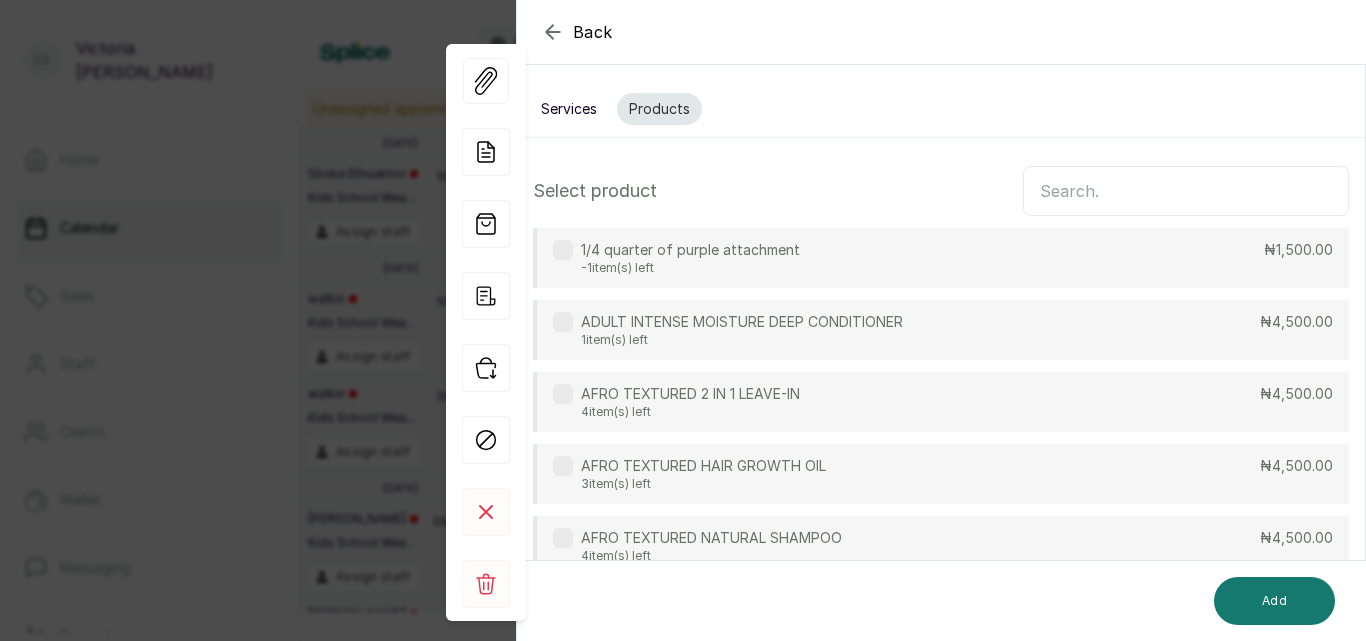 click at bounding box center (1186, 191) 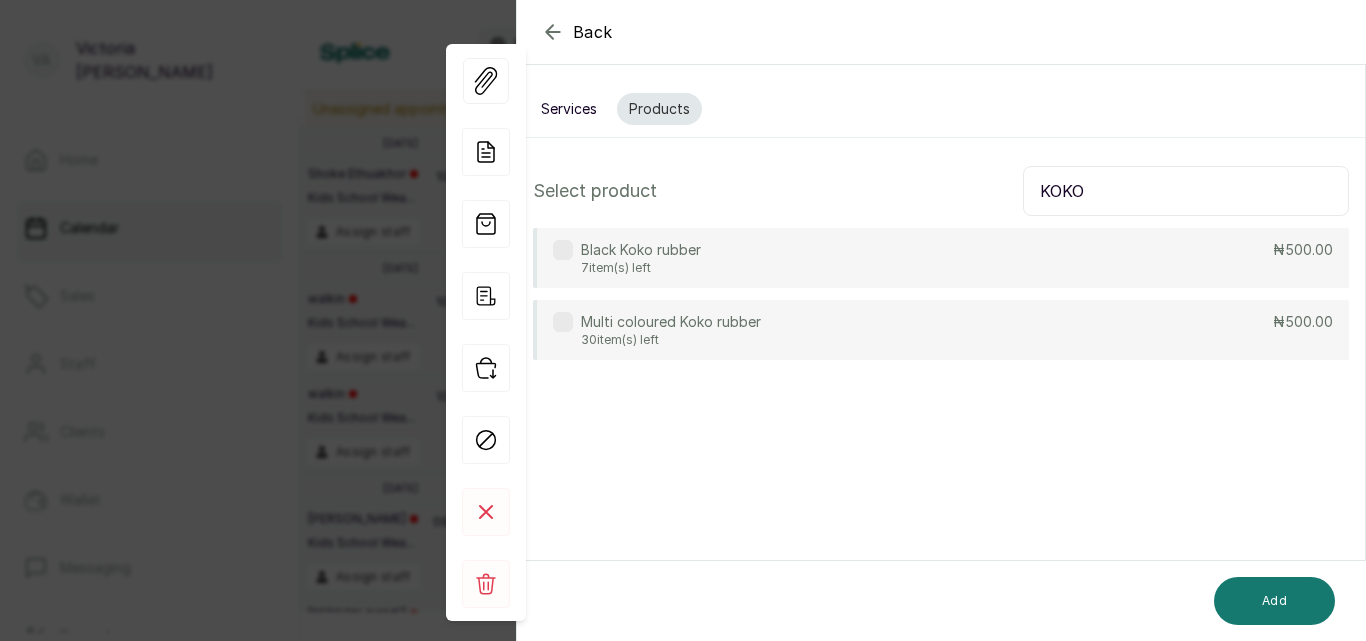 click at bounding box center [563, 250] 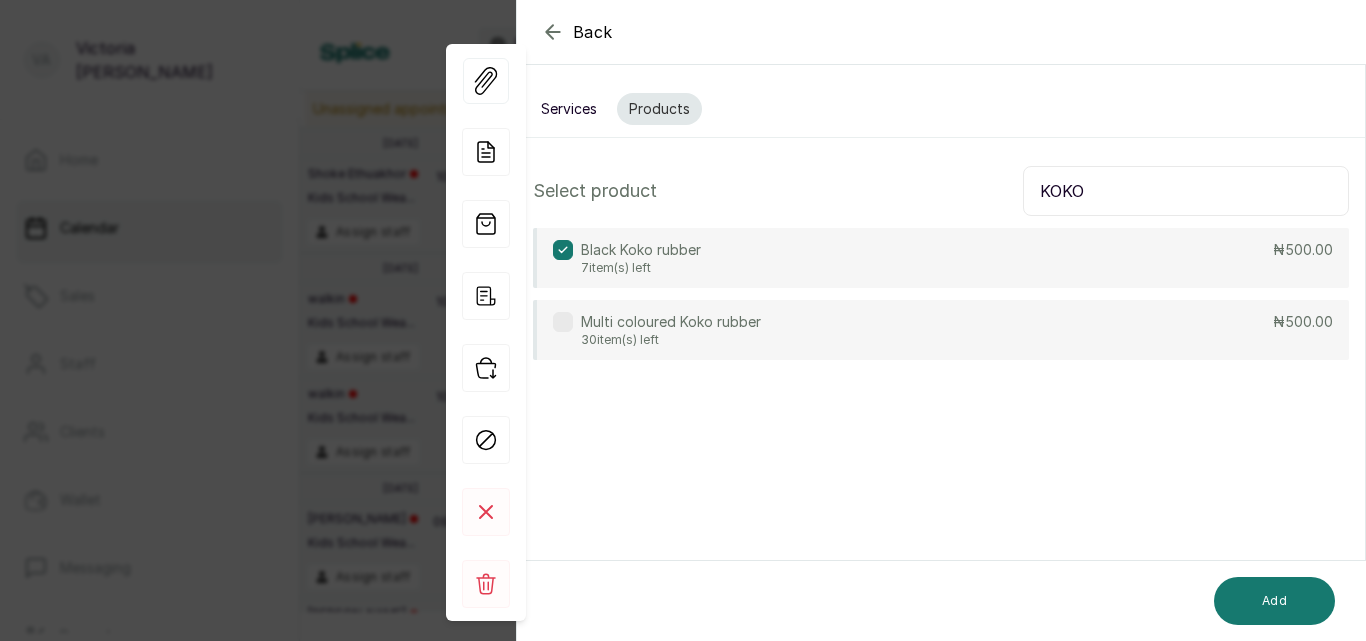 click on "KOKO" at bounding box center (1186, 191) 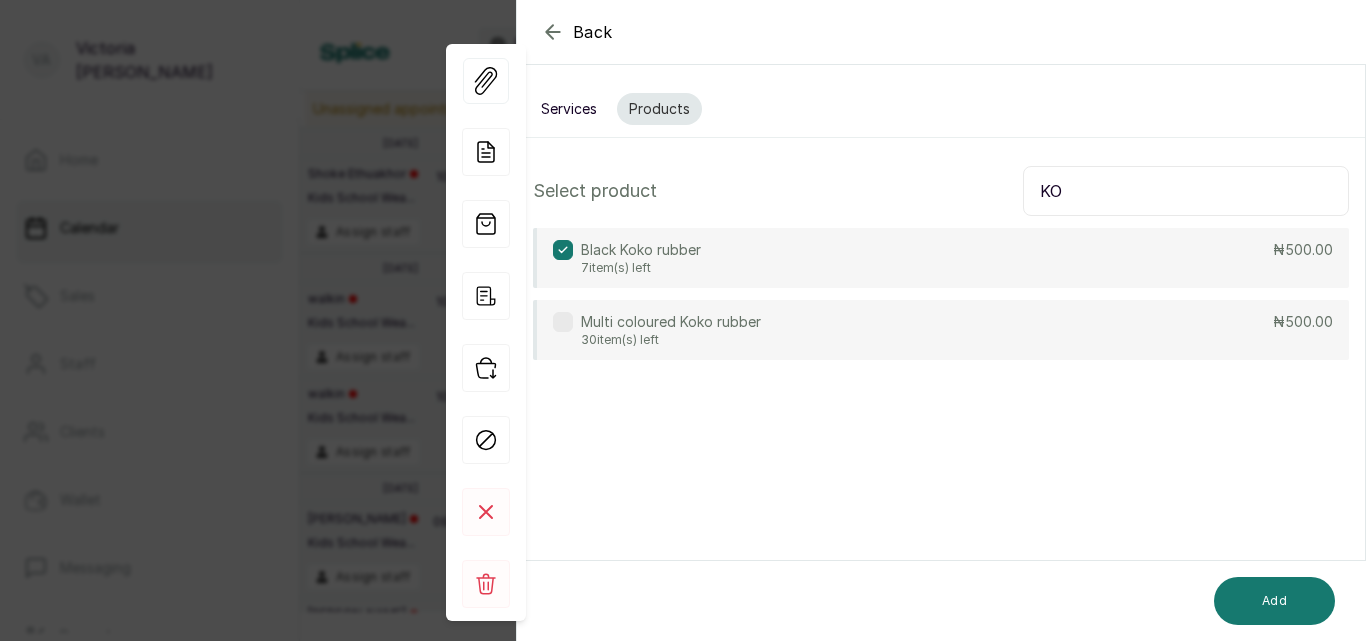 type on "K" 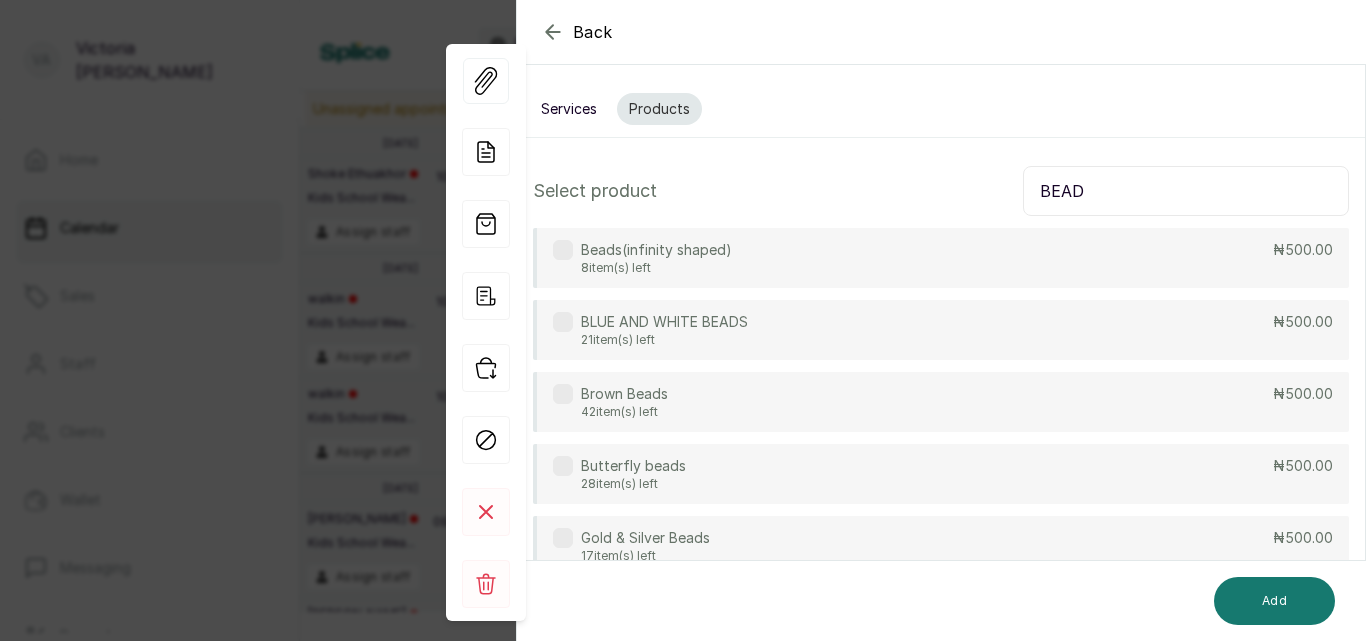 type on "BEAD" 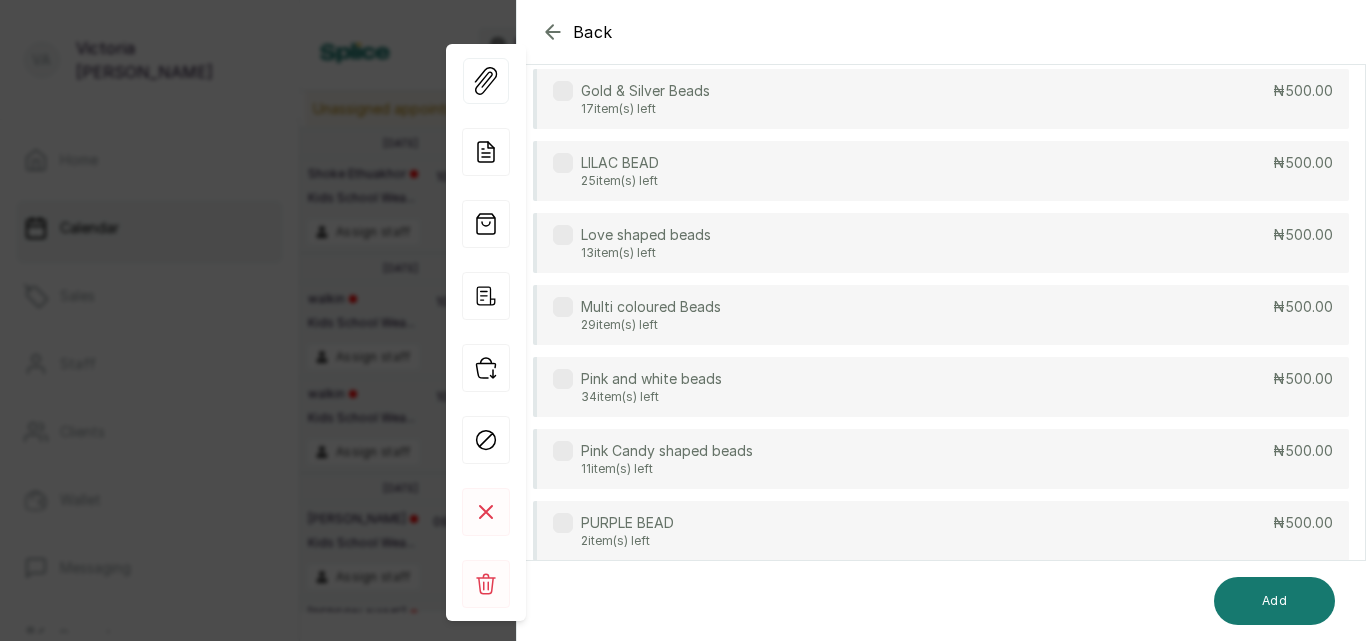 scroll, scrollTop: 454, scrollLeft: 0, axis: vertical 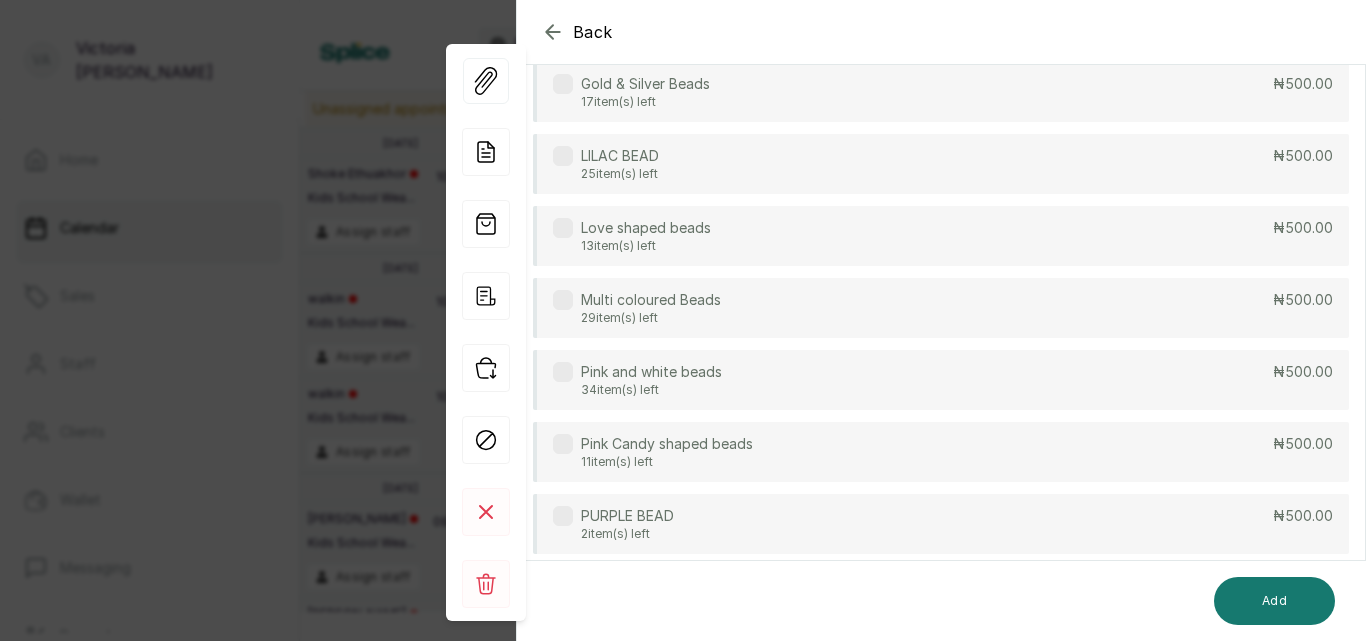click at bounding box center (563, 300) 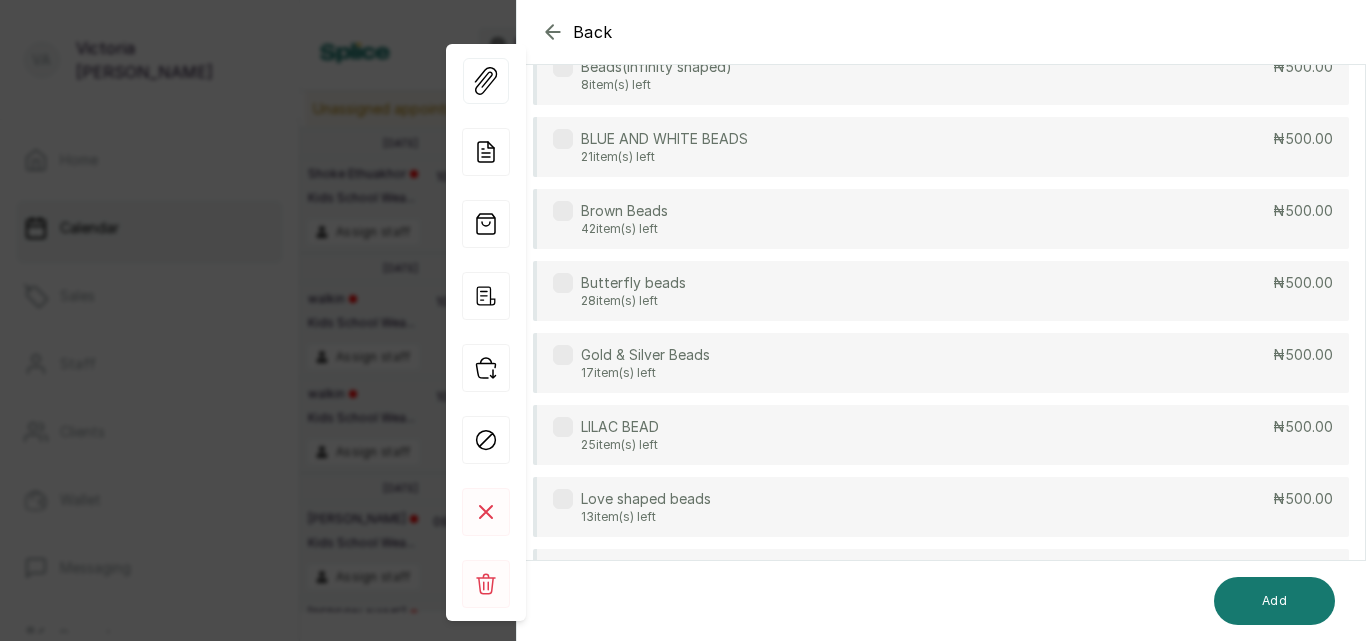 scroll, scrollTop: 0, scrollLeft: 0, axis: both 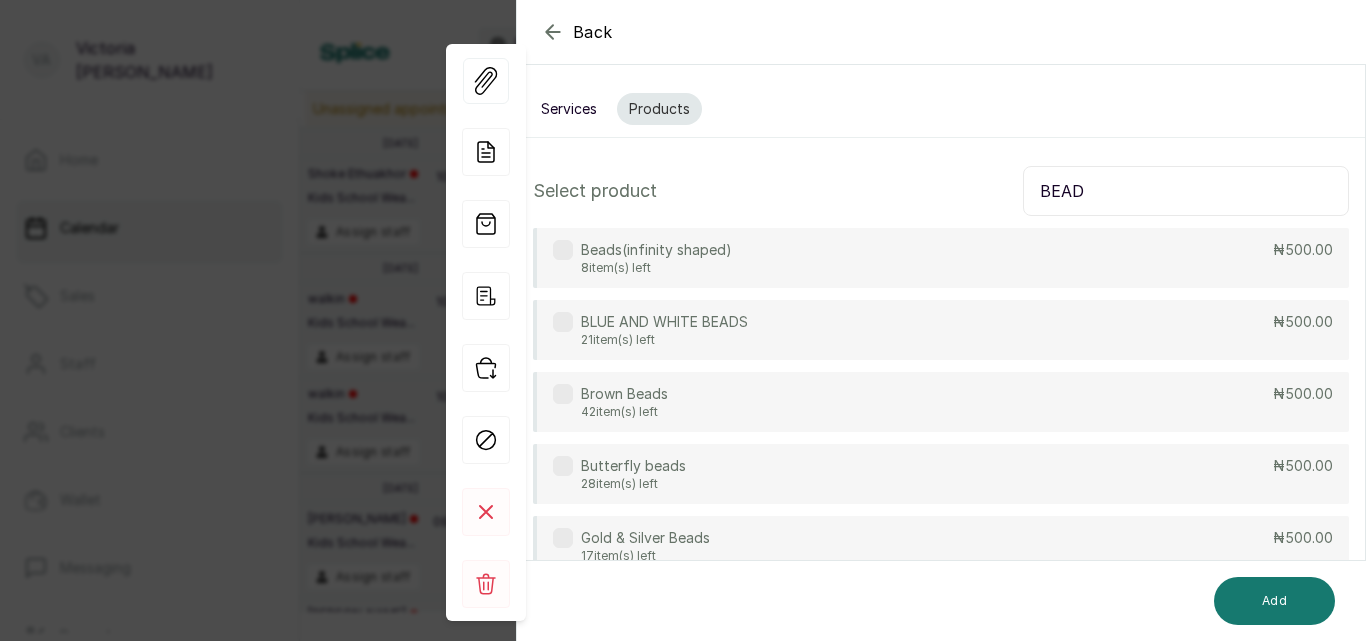 click on "Services" at bounding box center [569, 109] 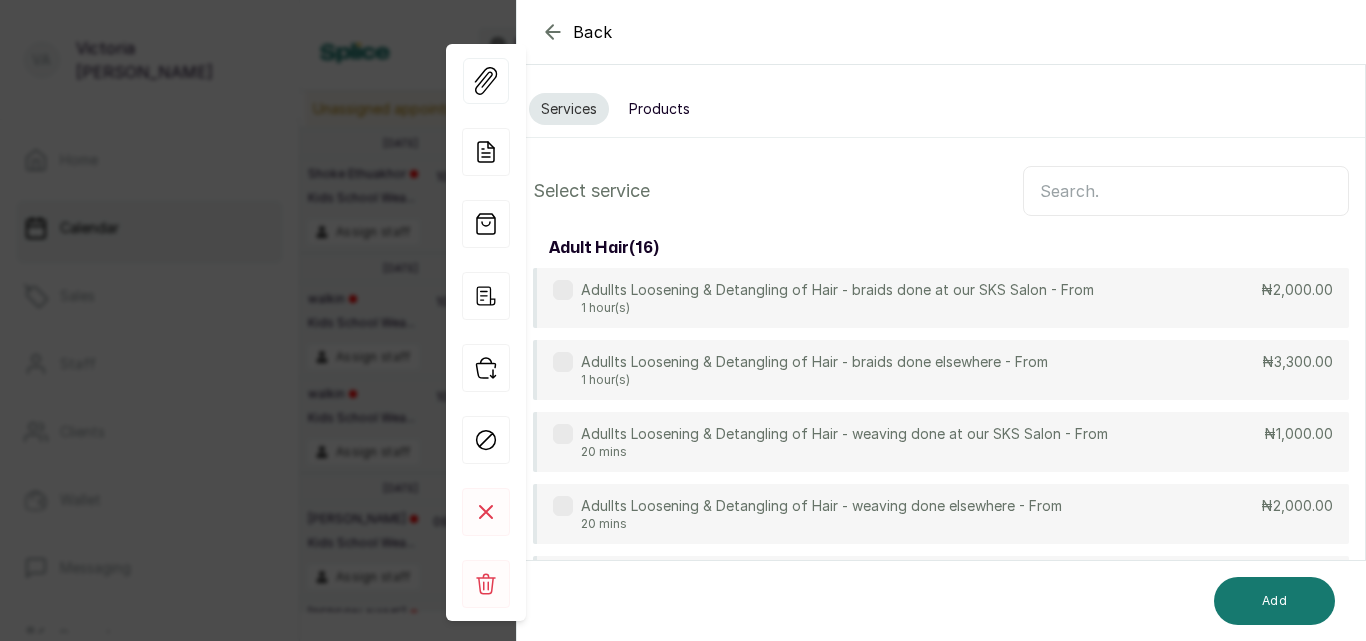 click at bounding box center (1186, 191) 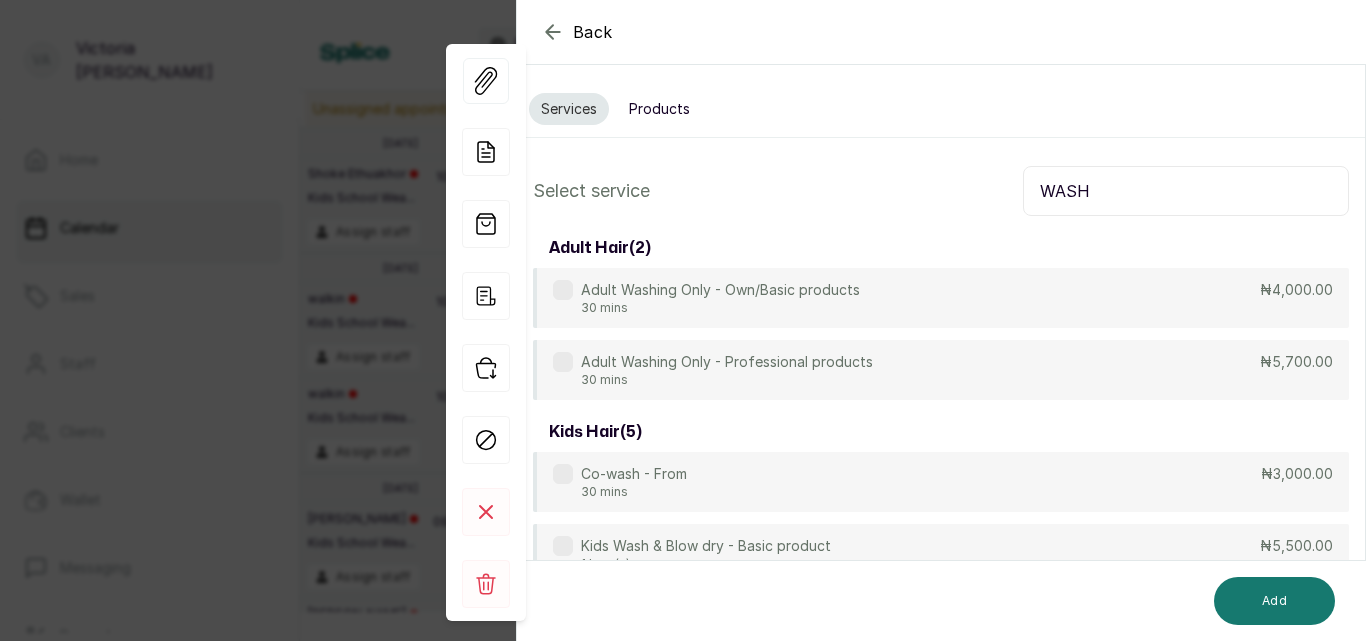 type on "WASH" 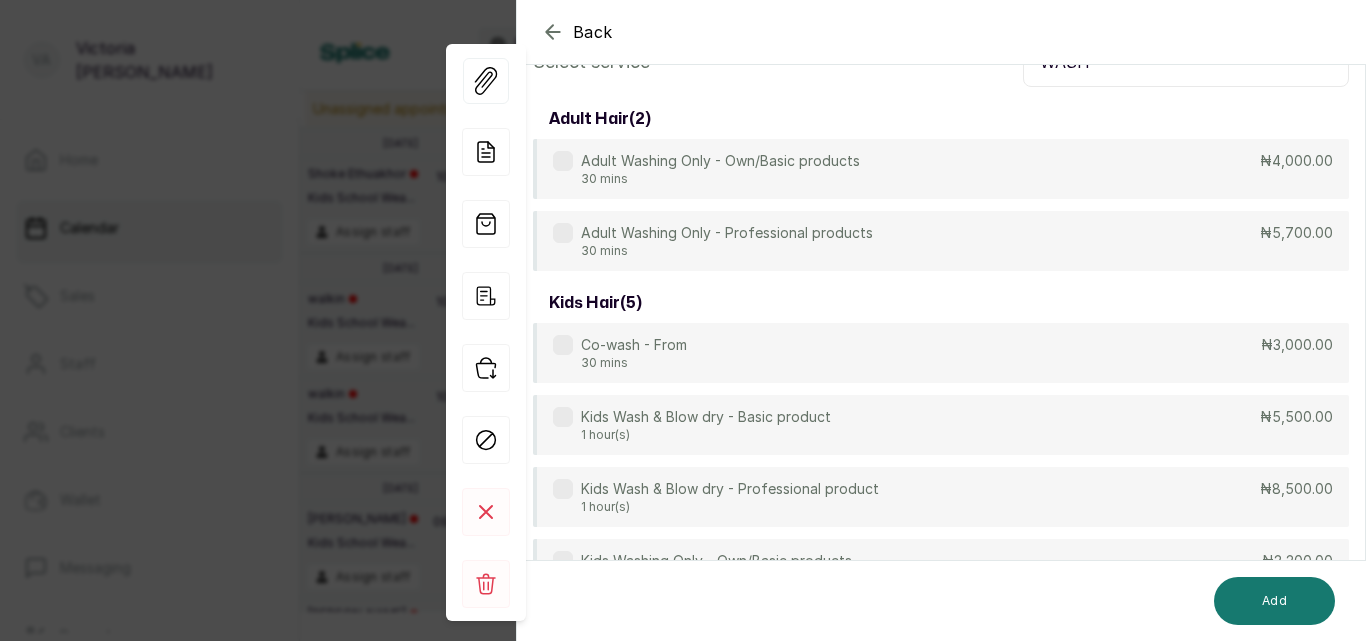 scroll, scrollTop: 296, scrollLeft: 0, axis: vertical 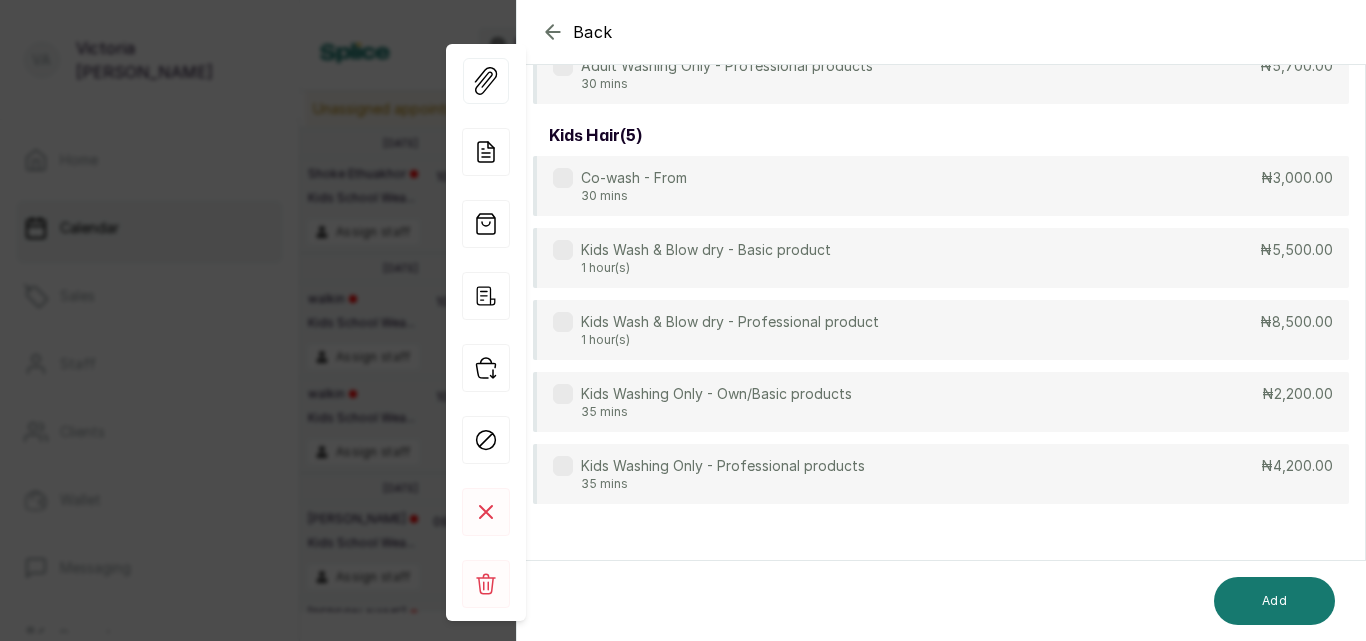 click at bounding box center [563, 466] 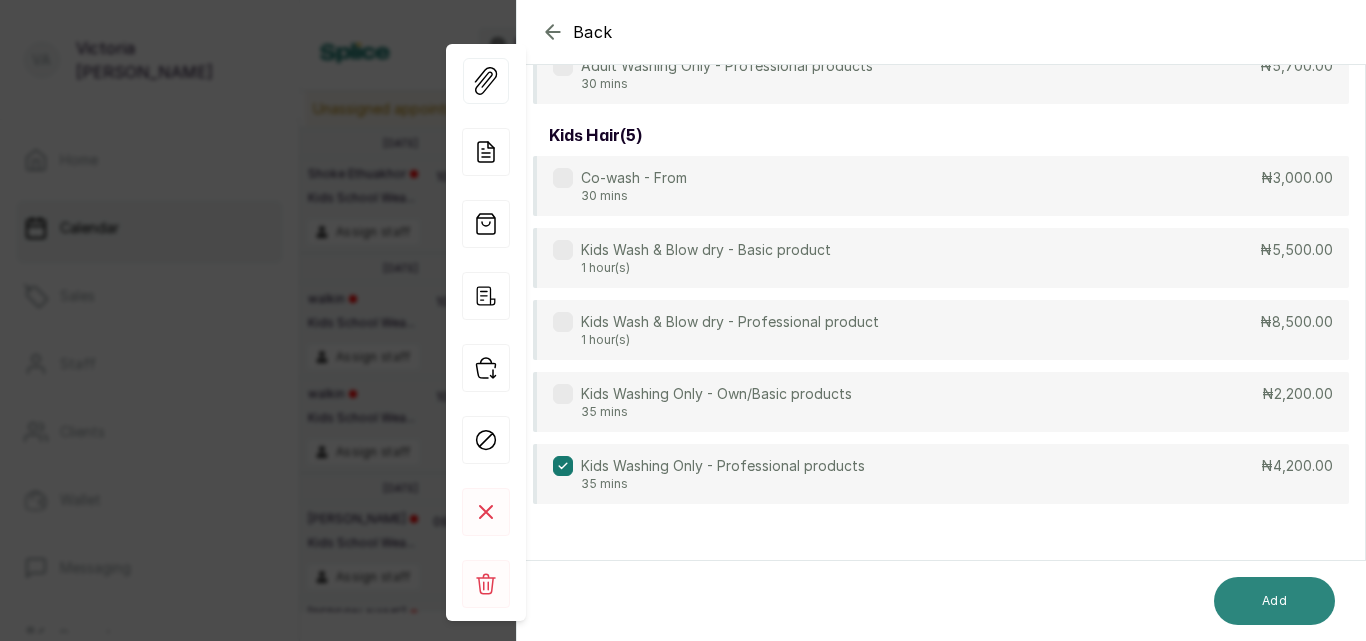 click on "Add" at bounding box center (1274, 601) 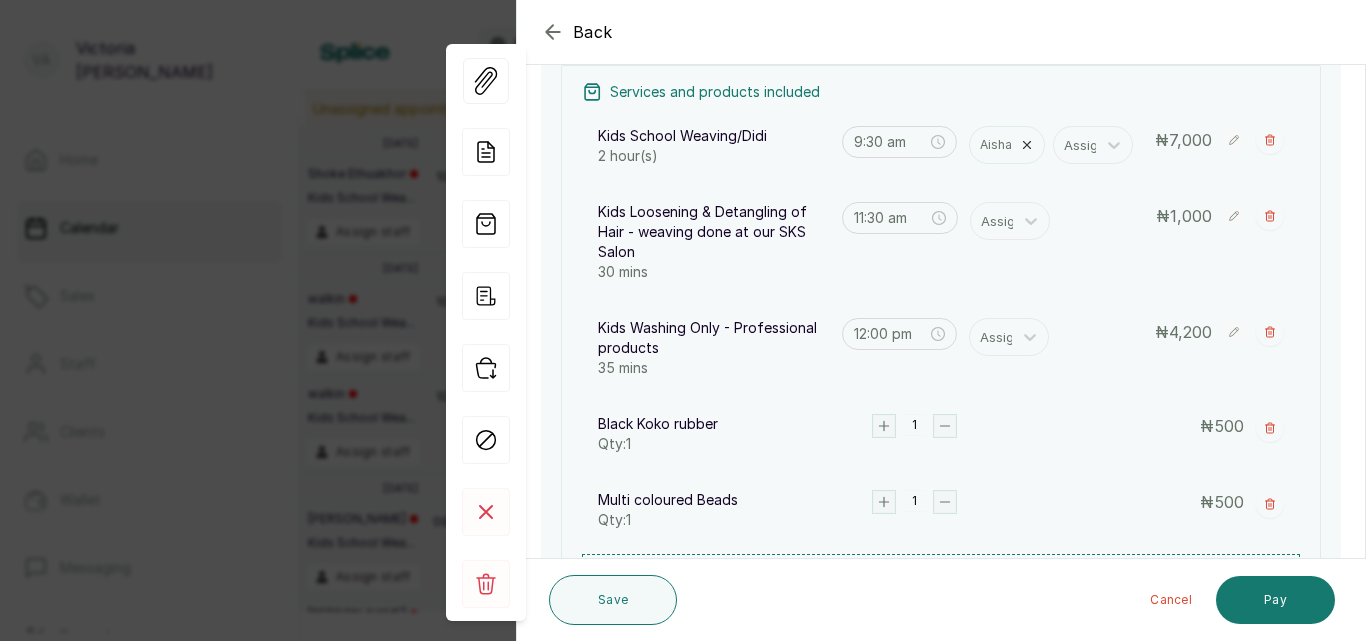 scroll, scrollTop: 305, scrollLeft: 0, axis: vertical 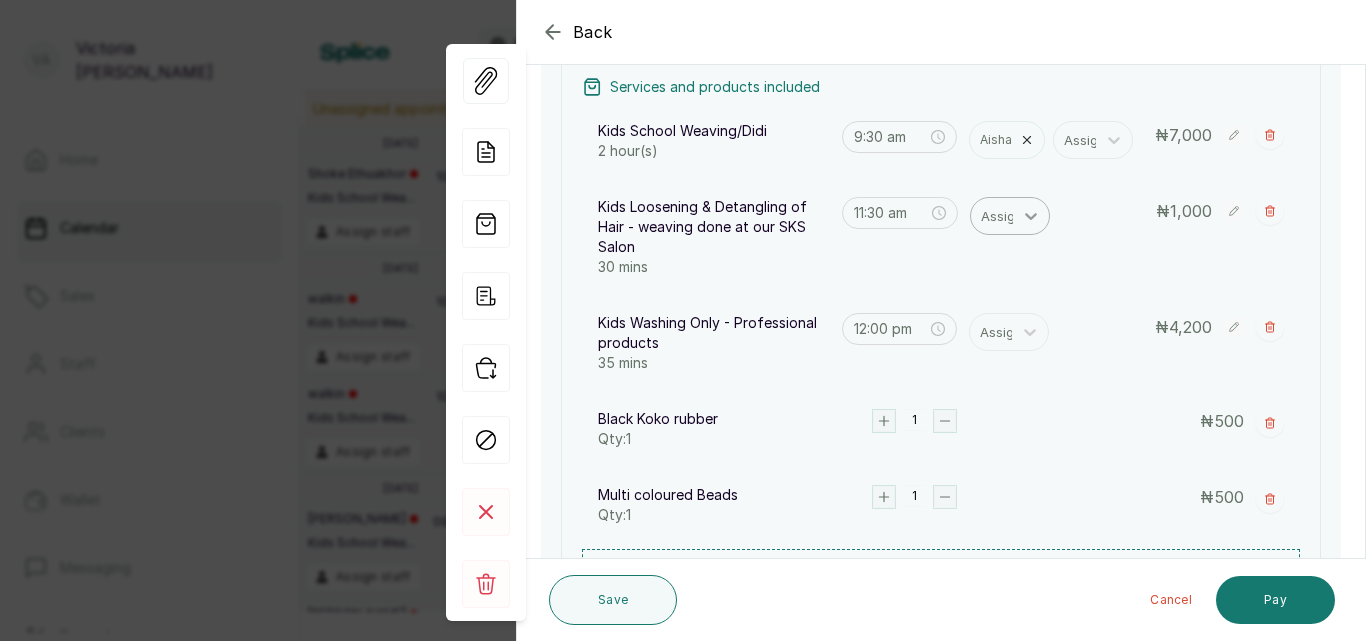 click 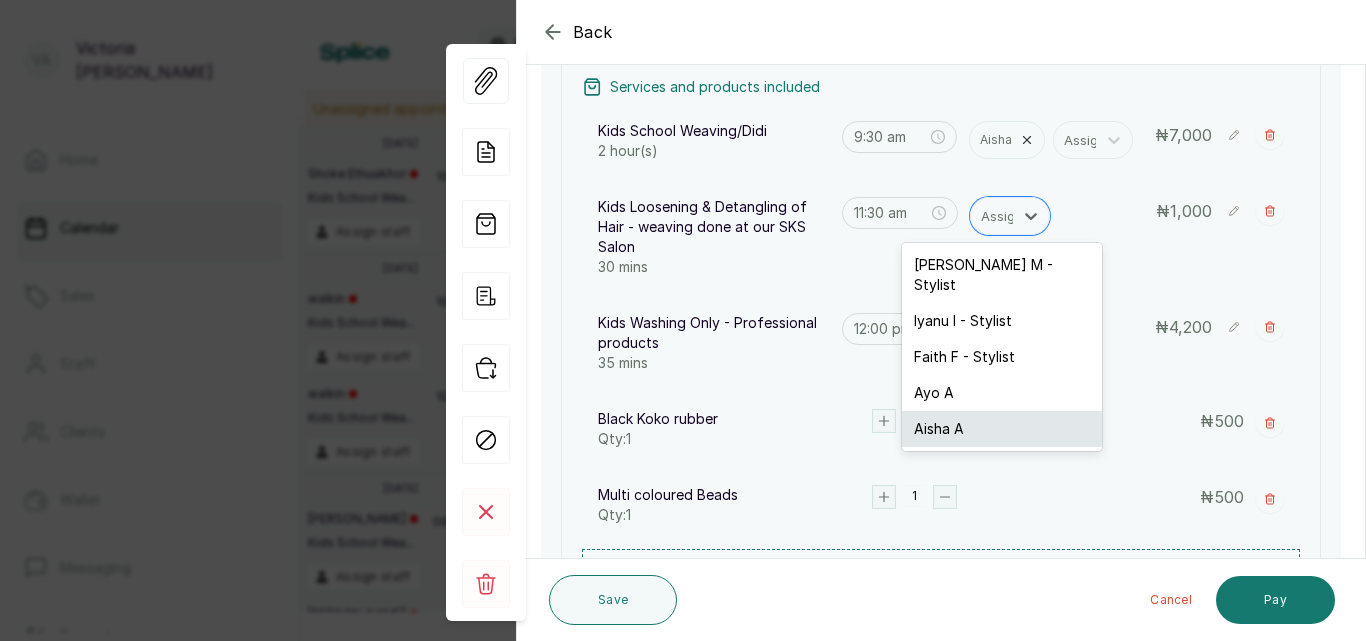 click on "Aisha A" at bounding box center [1002, 429] 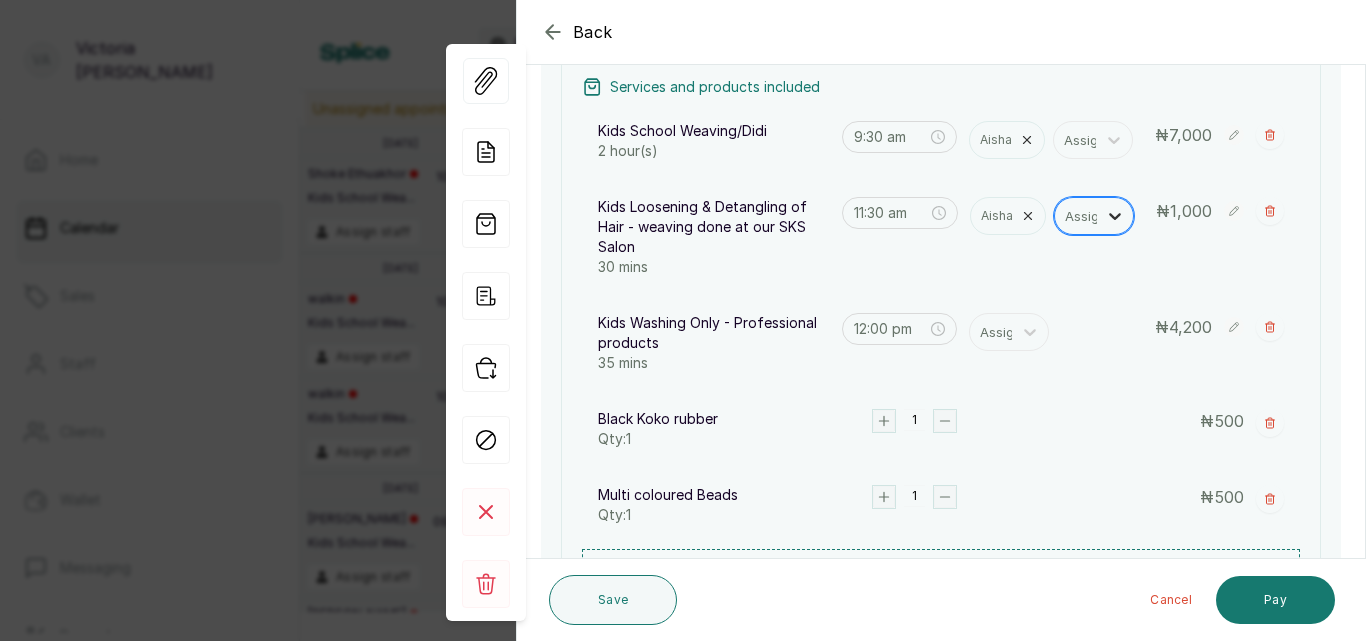 click 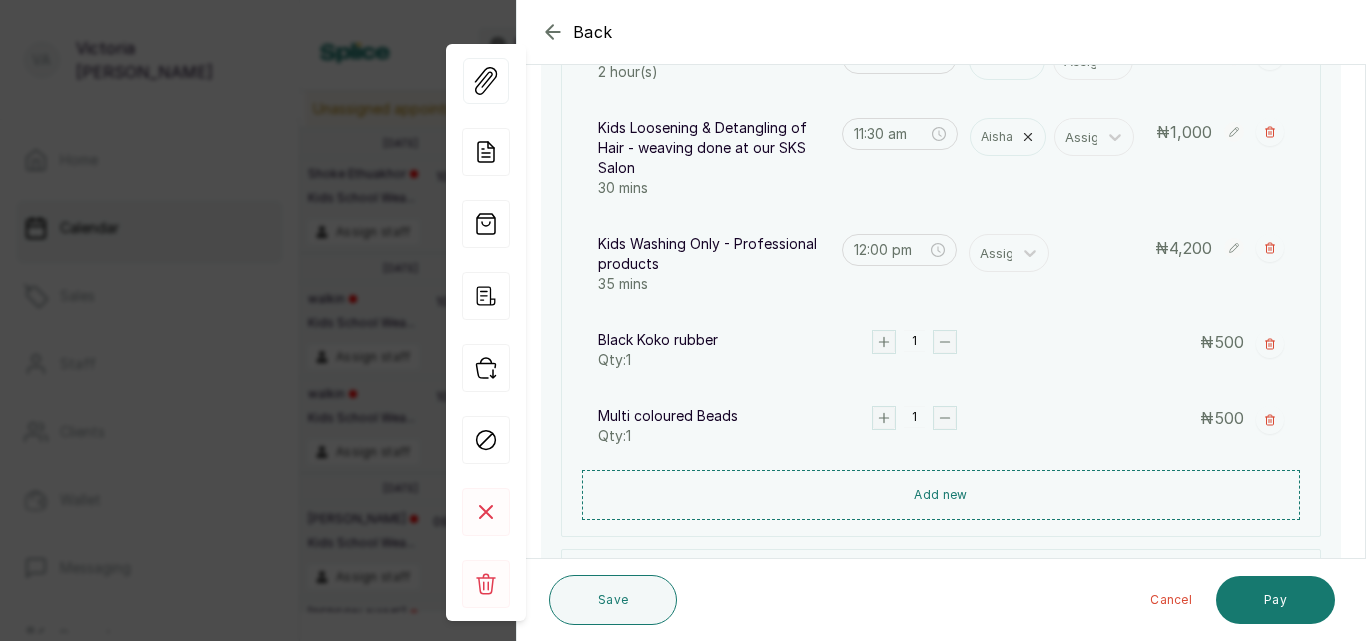 scroll, scrollTop: 382, scrollLeft: 0, axis: vertical 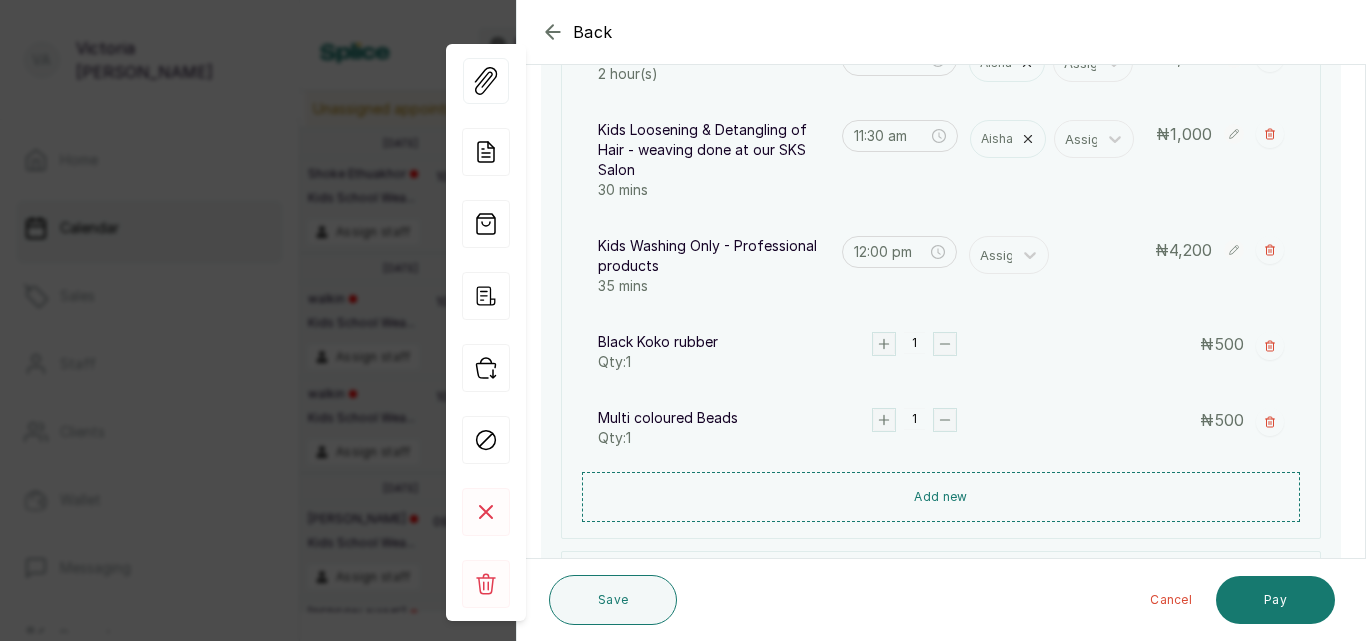 click 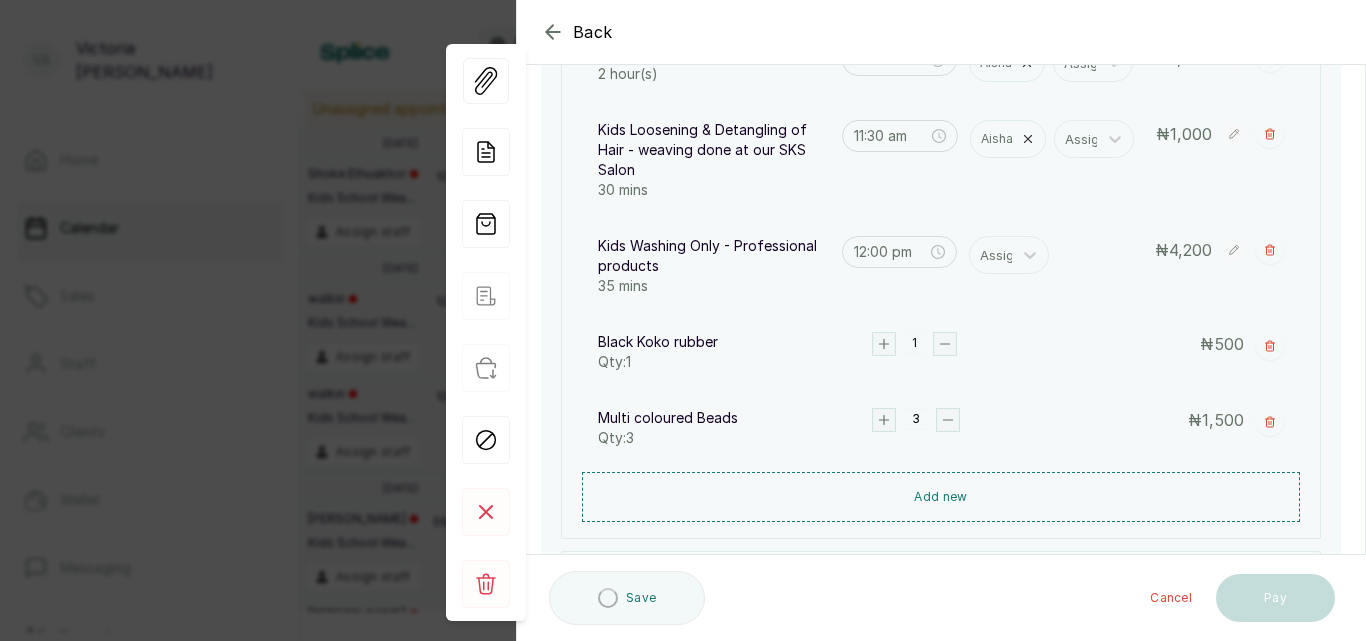 click 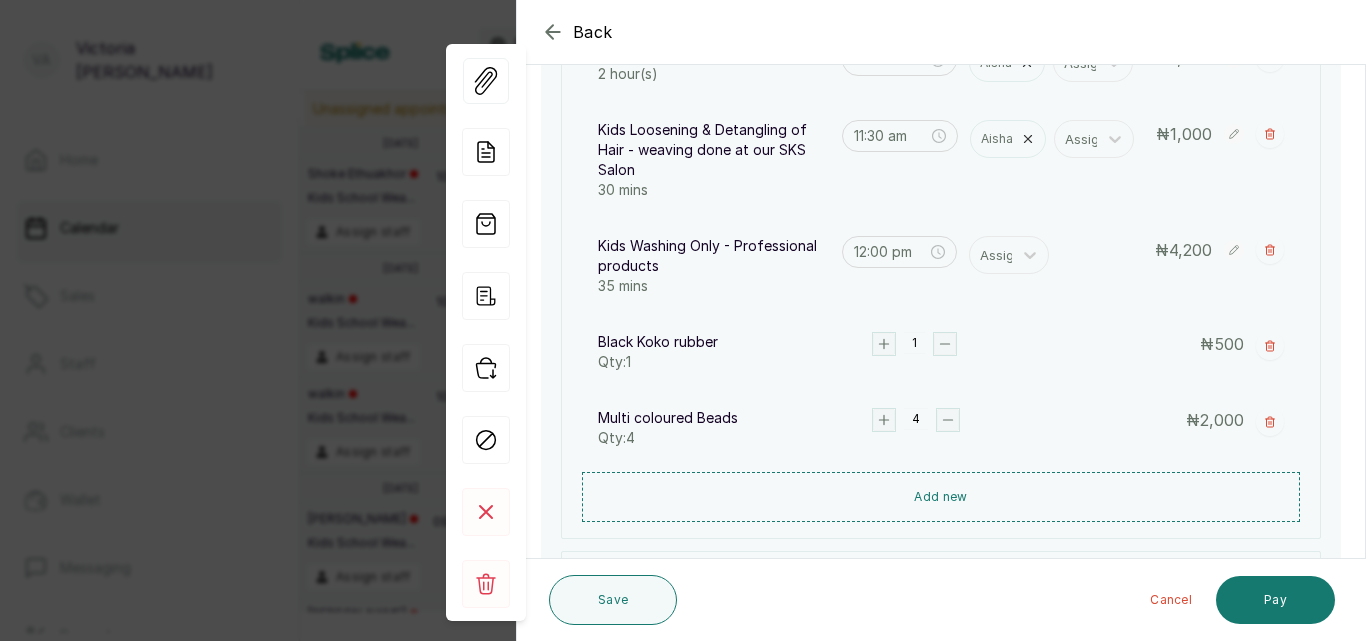 click 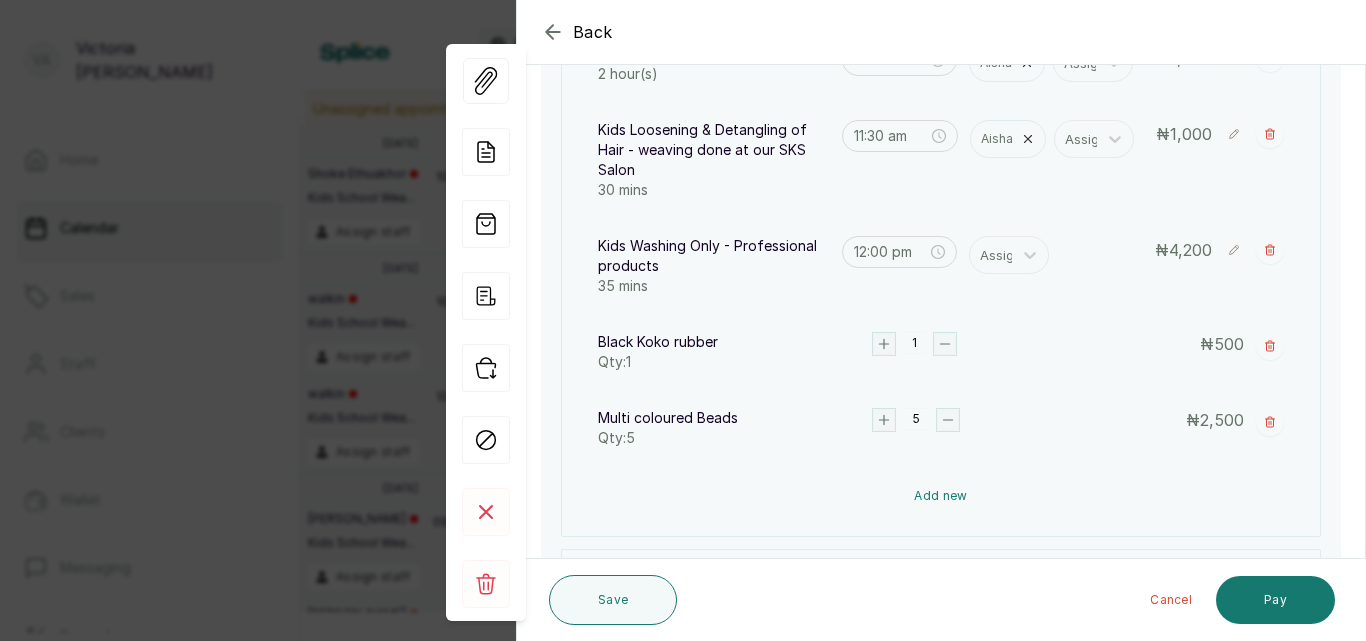 click on "Add new" at bounding box center [941, 496] 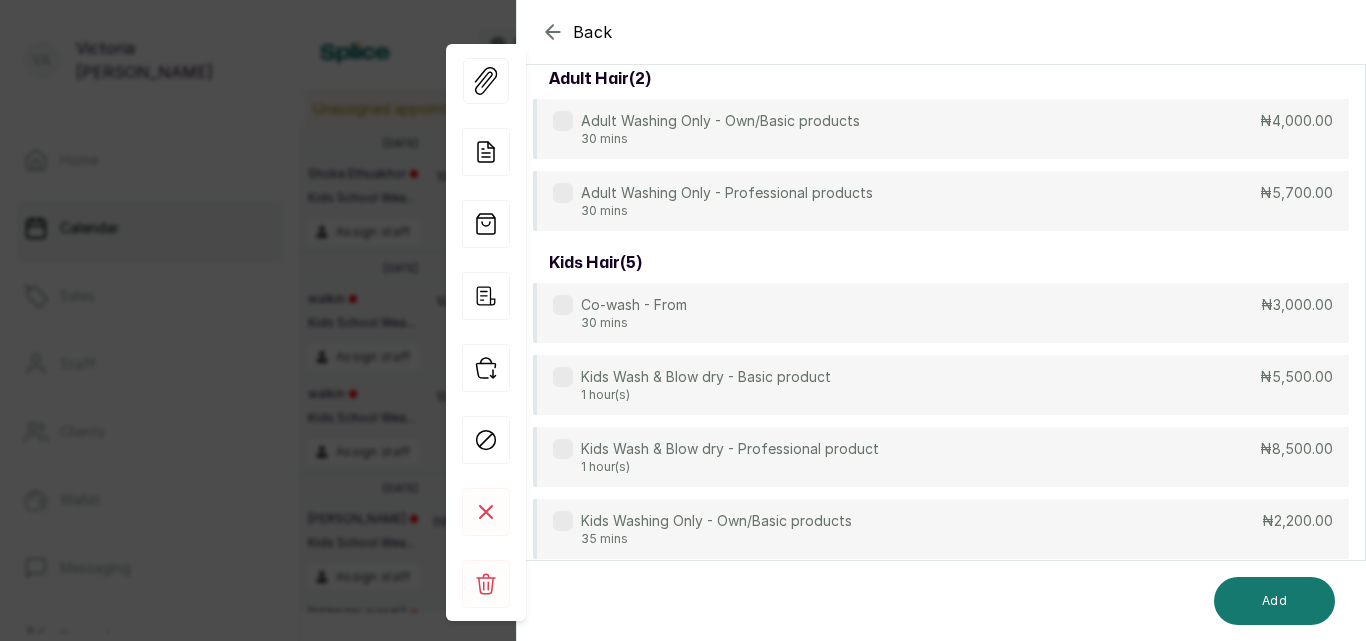 scroll, scrollTop: 149, scrollLeft: 0, axis: vertical 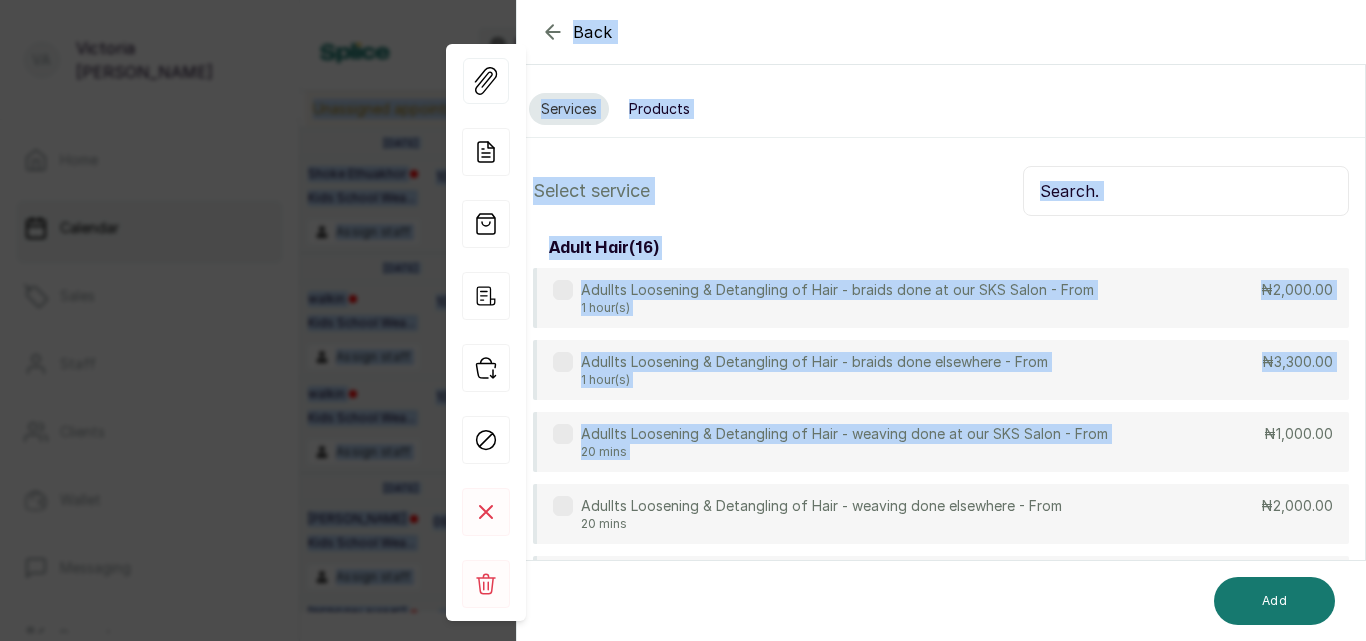 drag, startPoint x: 1199, startPoint y: 327, endPoint x: 1264, endPoint y: -87, distance: 419.0716 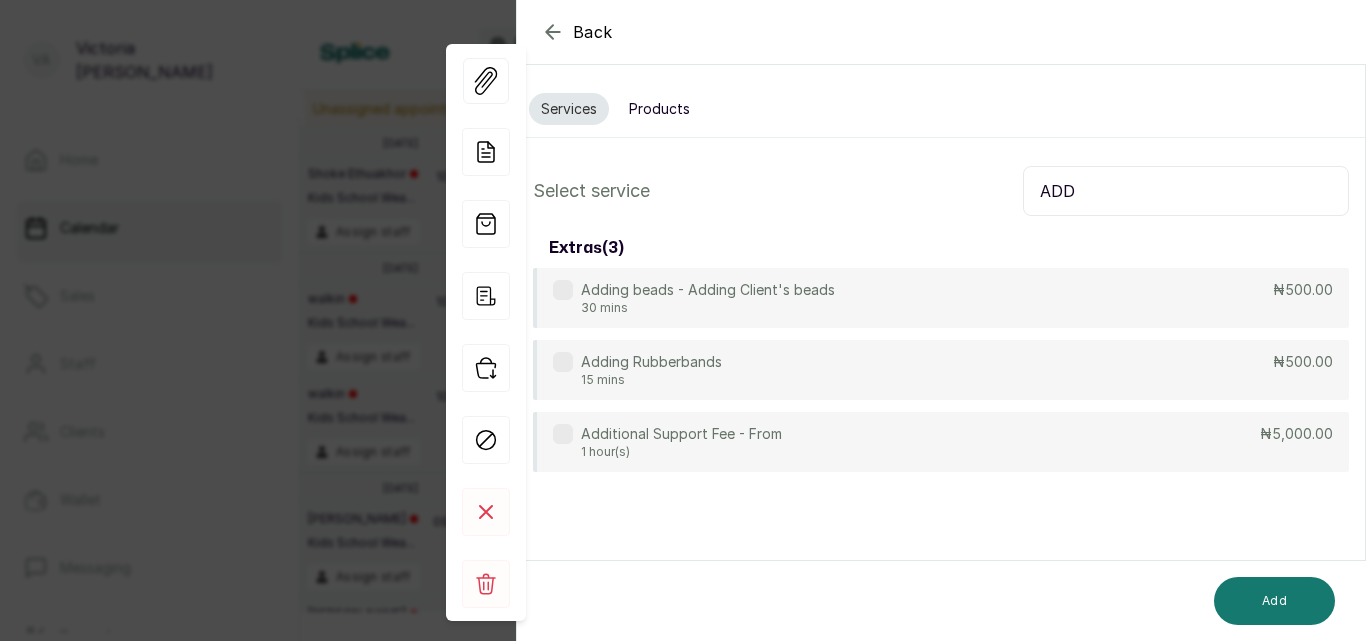 type on "ADD" 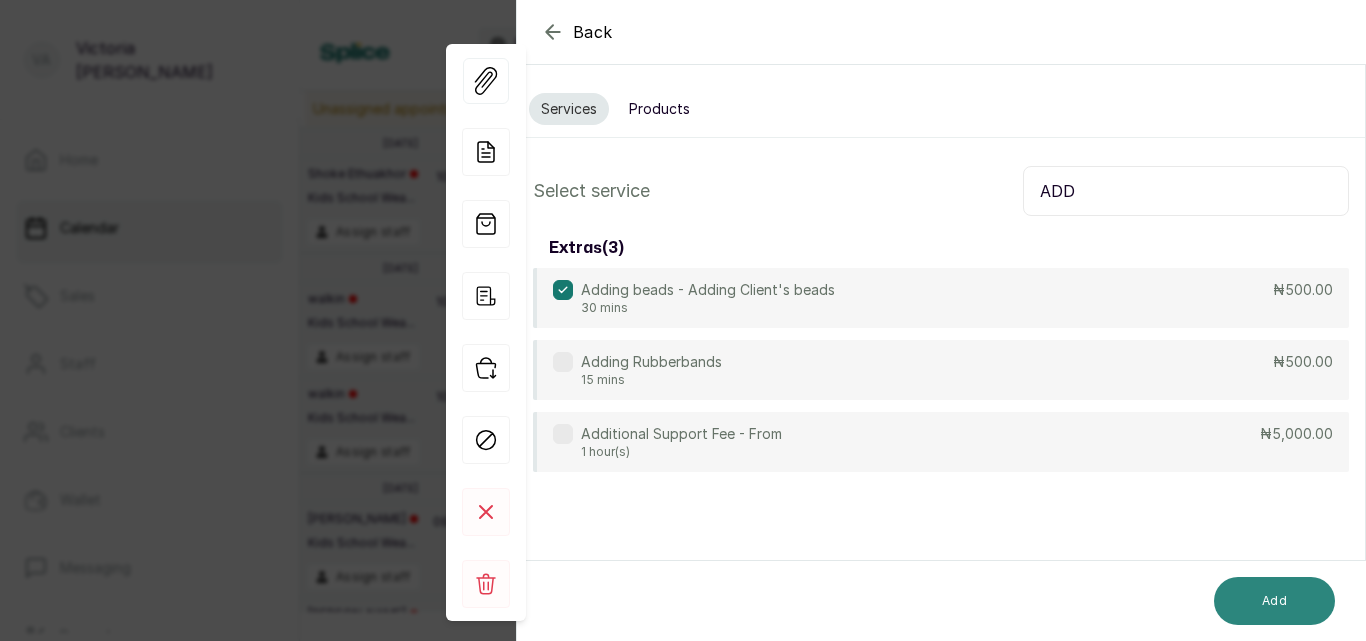 click on "Add" at bounding box center (1274, 601) 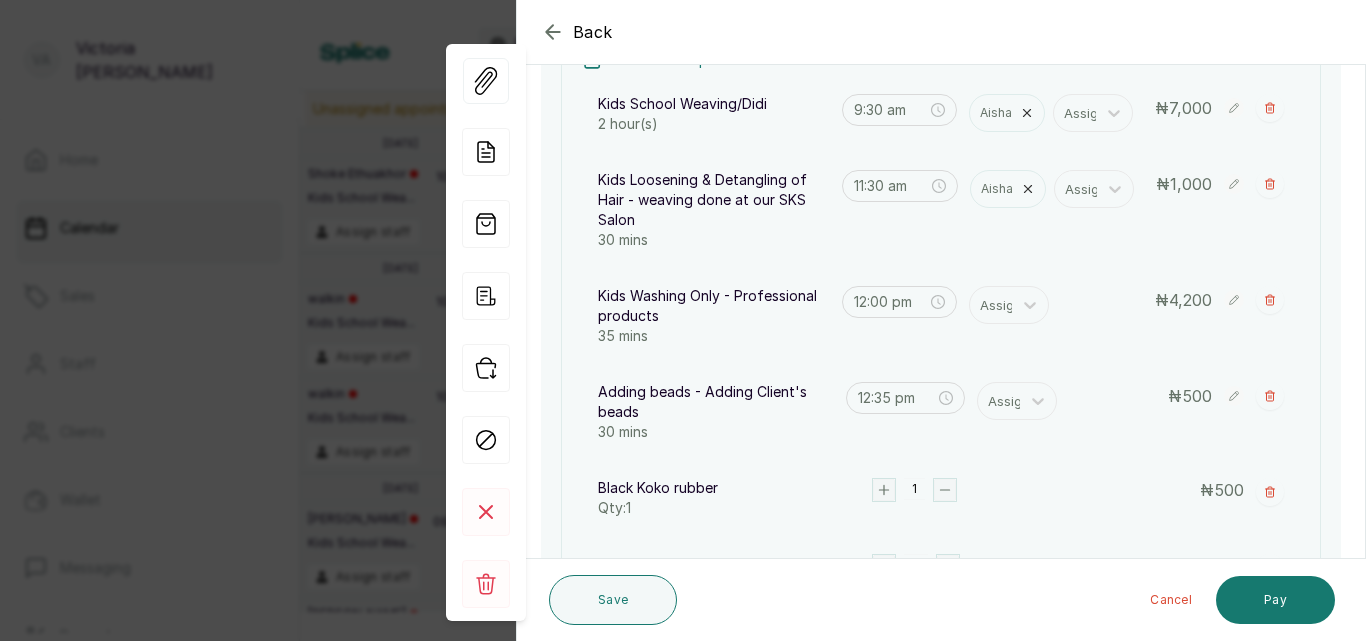 scroll, scrollTop: 330, scrollLeft: 0, axis: vertical 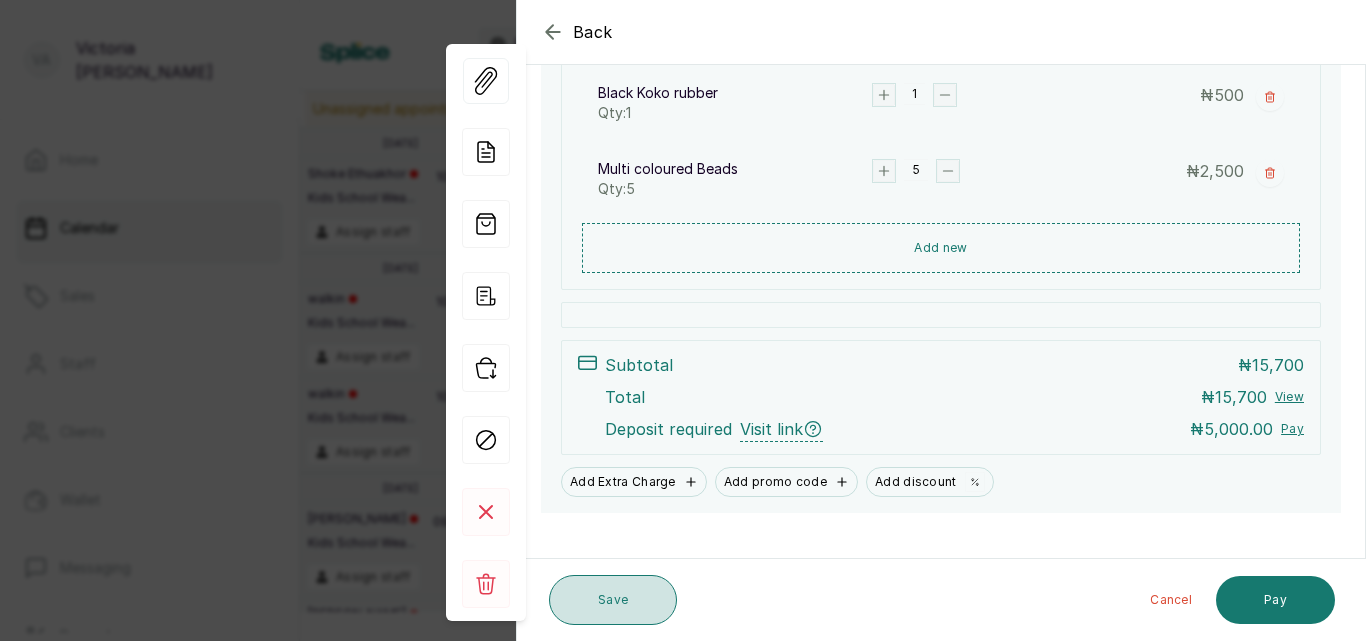 click on "Save" at bounding box center [613, 600] 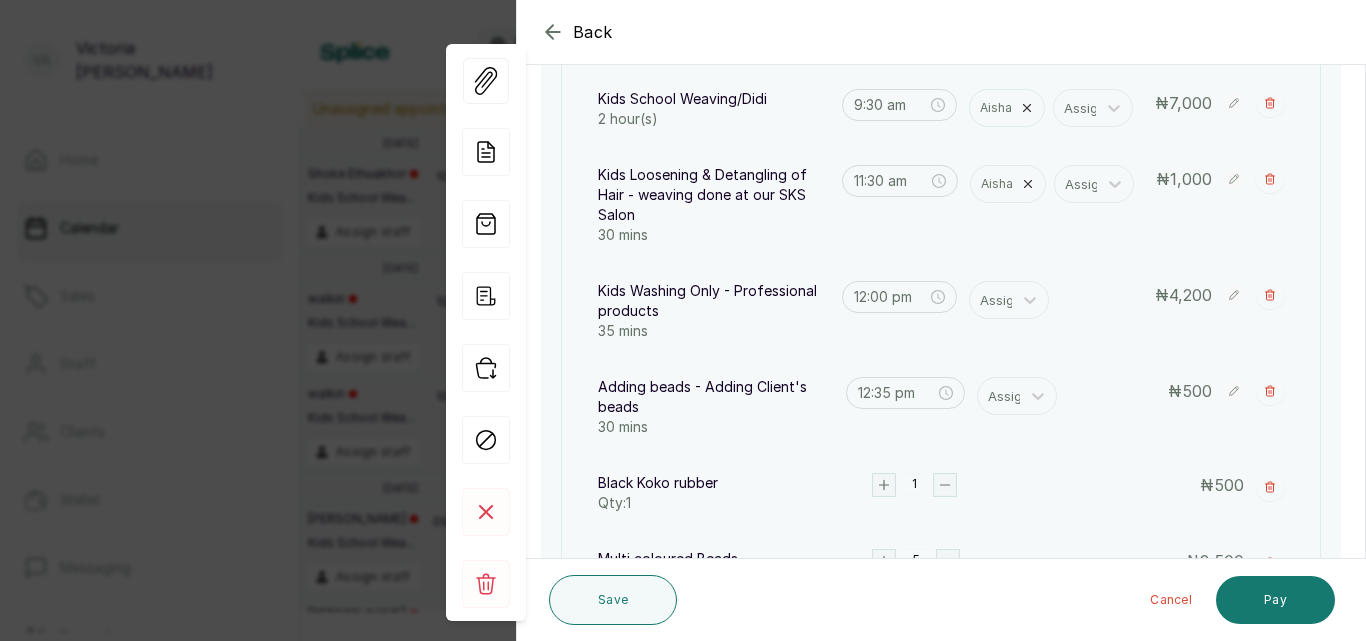 scroll, scrollTop: 330, scrollLeft: 0, axis: vertical 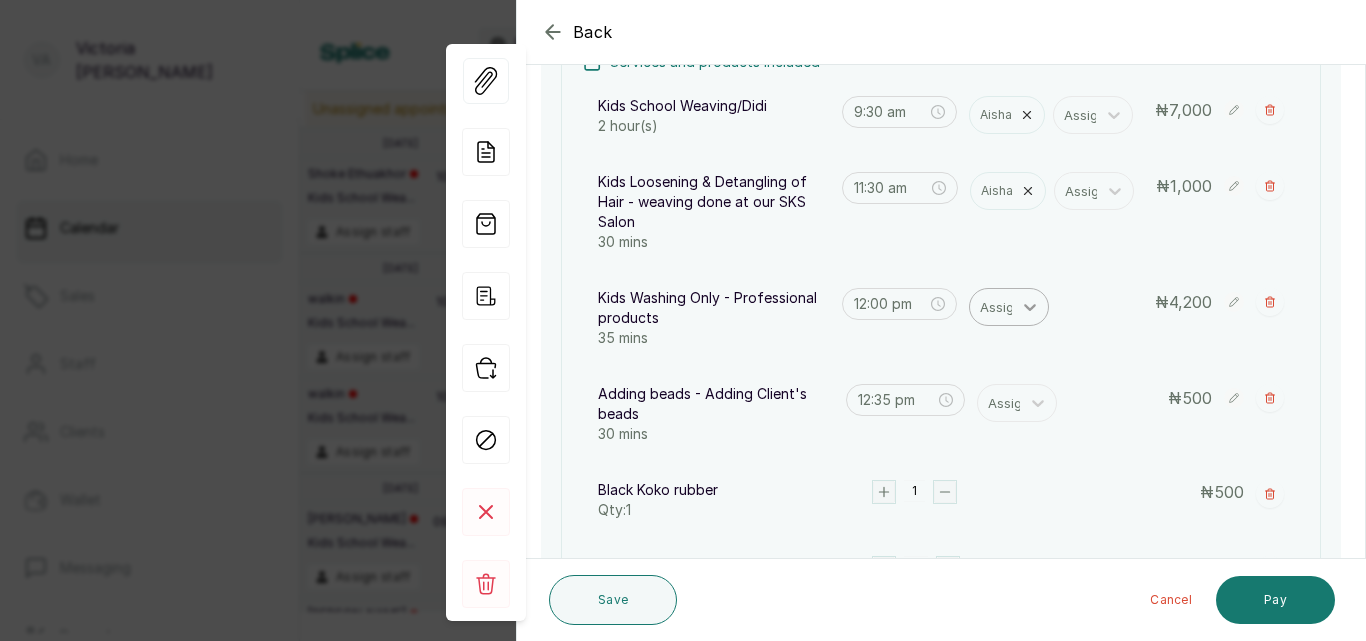 click 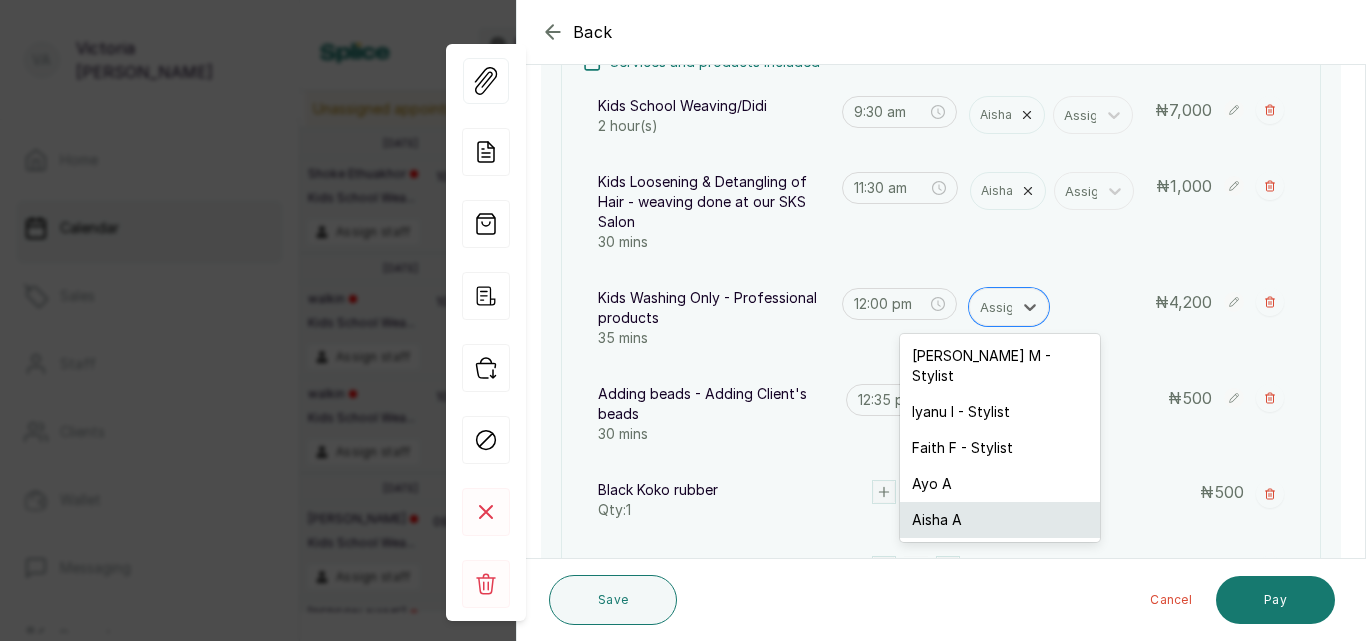 click on "Aisha A" at bounding box center [1000, 520] 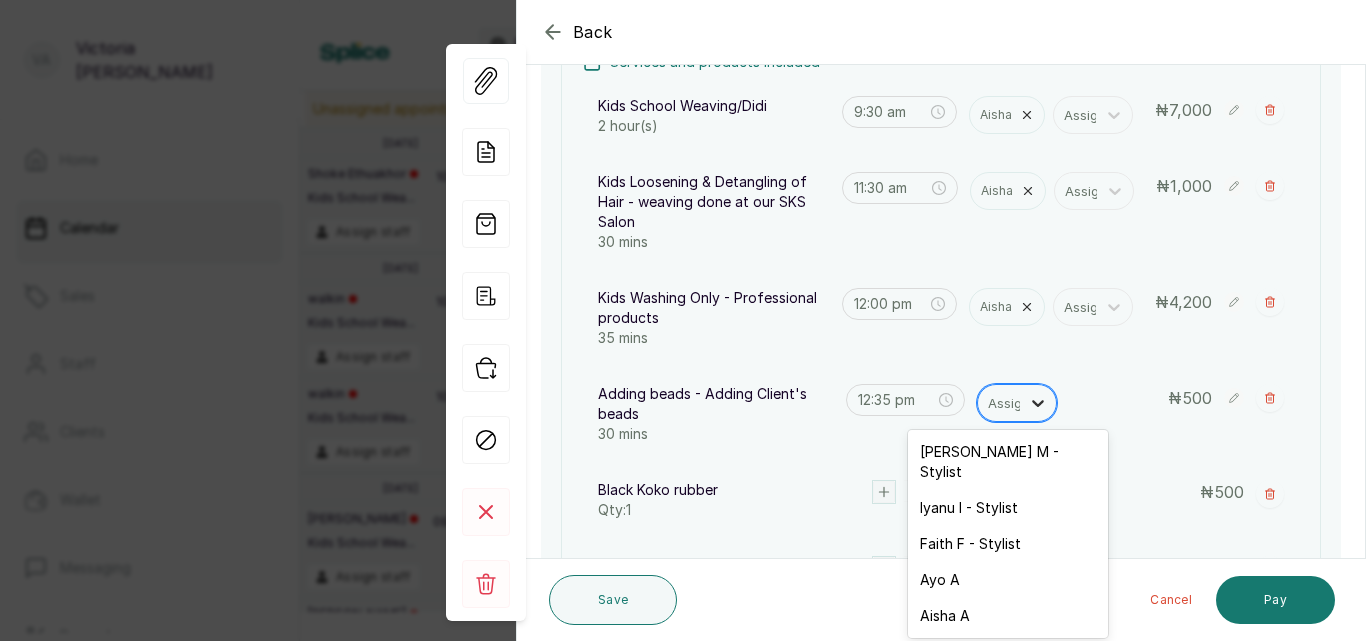 click 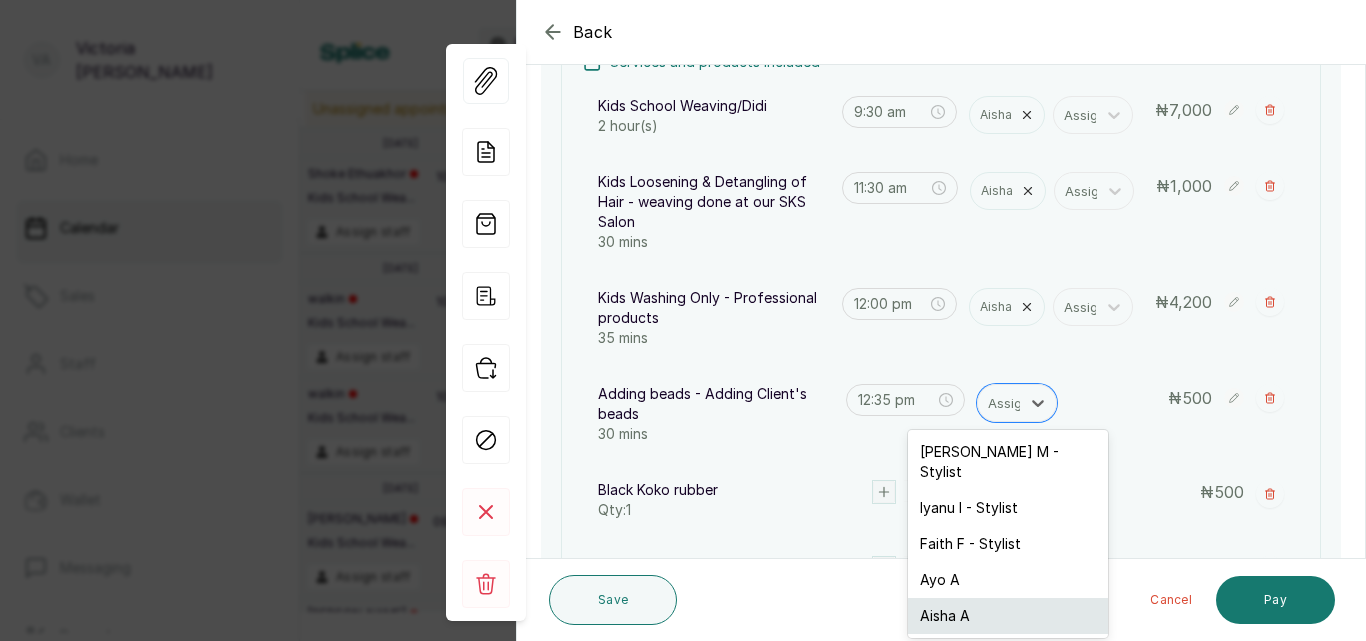 click on "Aisha A" at bounding box center (1008, 616) 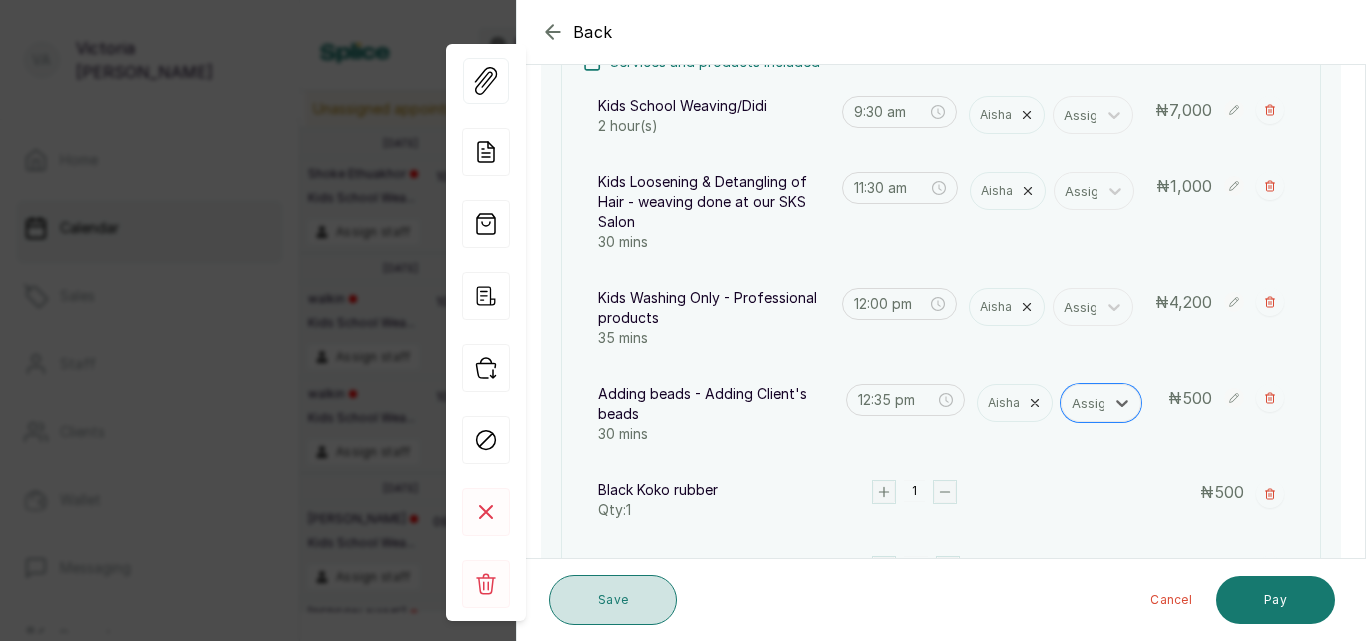 click on "Save" at bounding box center (613, 600) 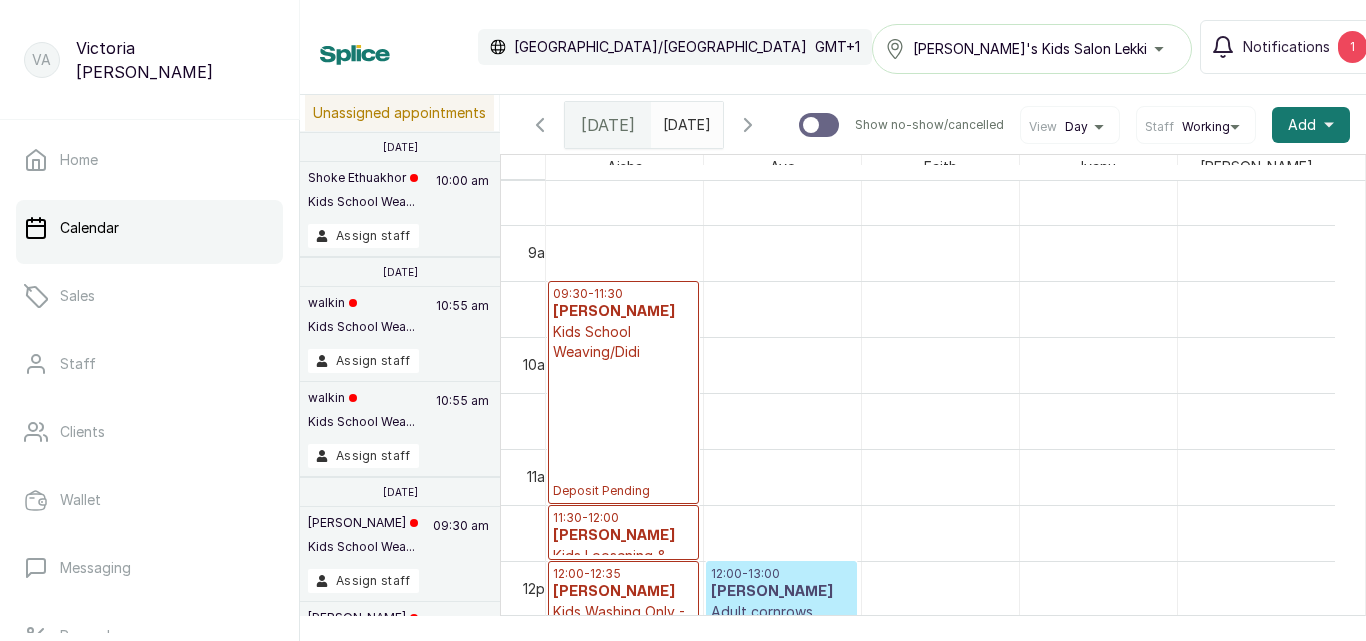 scroll, scrollTop: 1087, scrollLeft: 0, axis: vertical 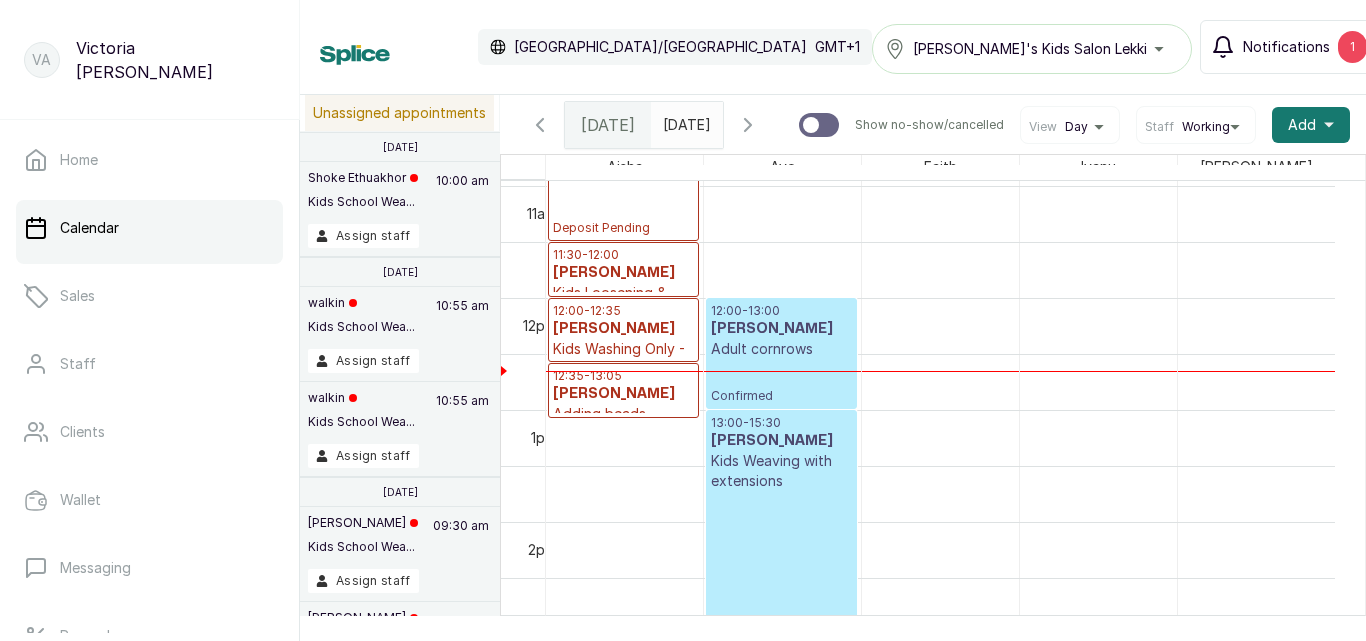 click on "1" at bounding box center (1352, 47) 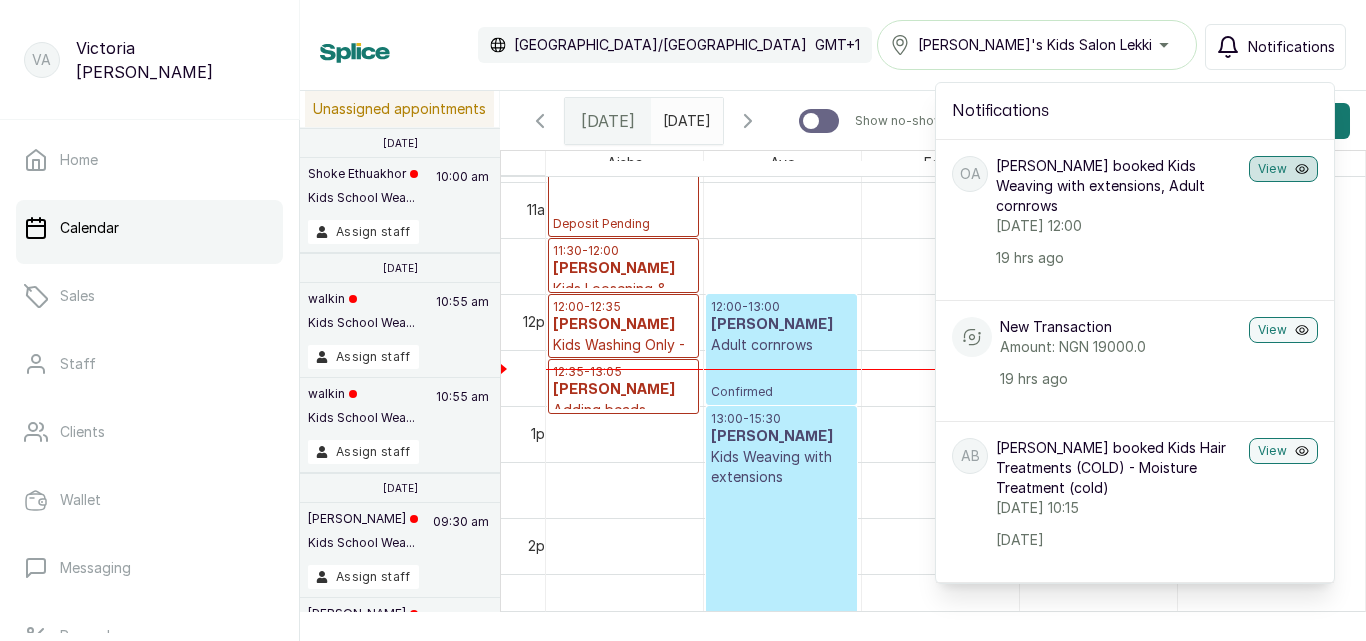 click on "View" at bounding box center [1283, 169] 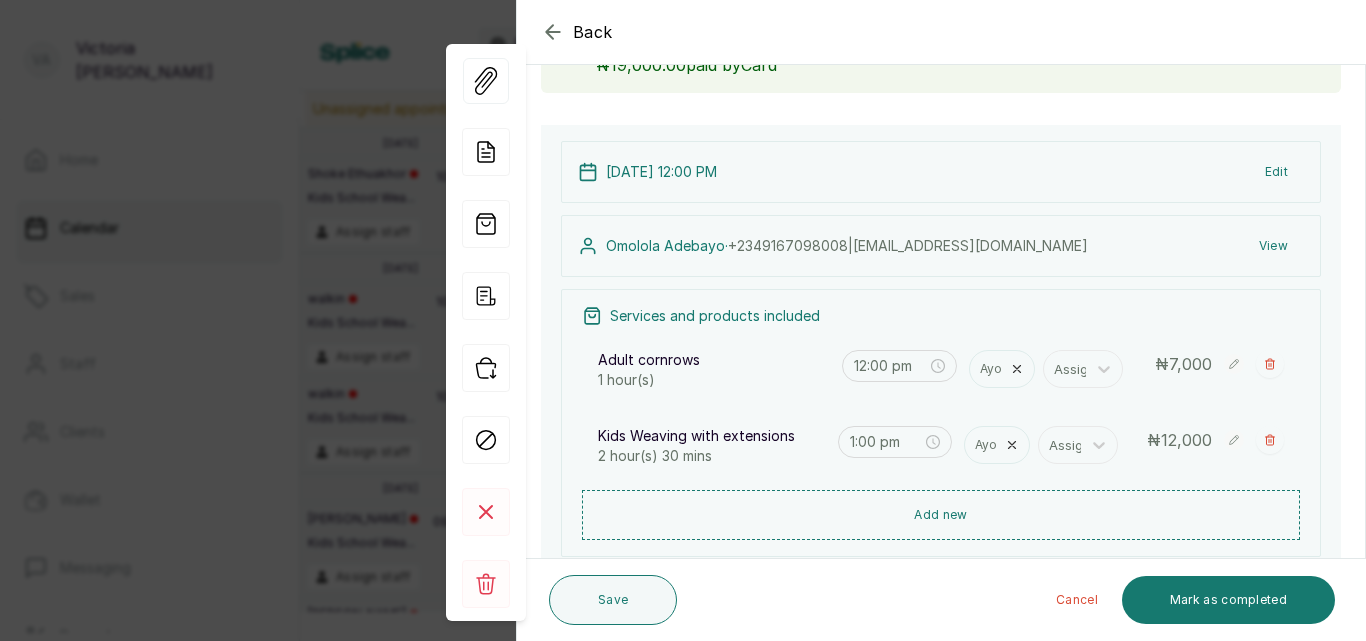 scroll, scrollTop: 0, scrollLeft: 0, axis: both 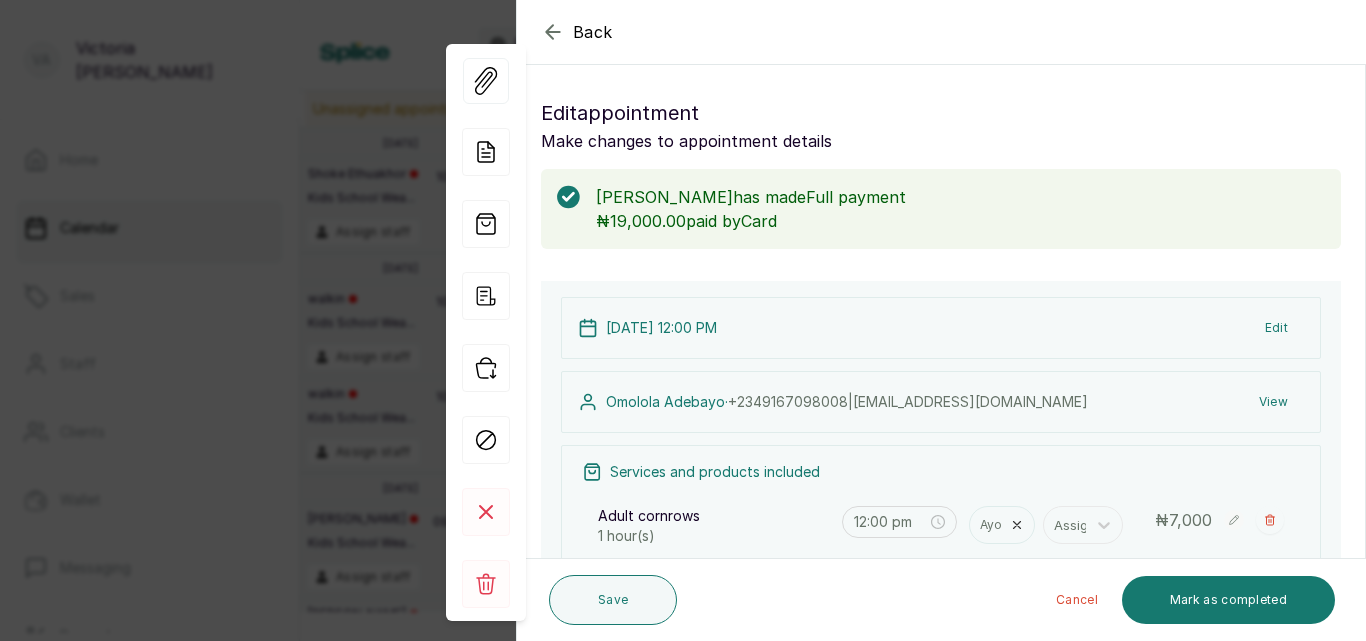 click 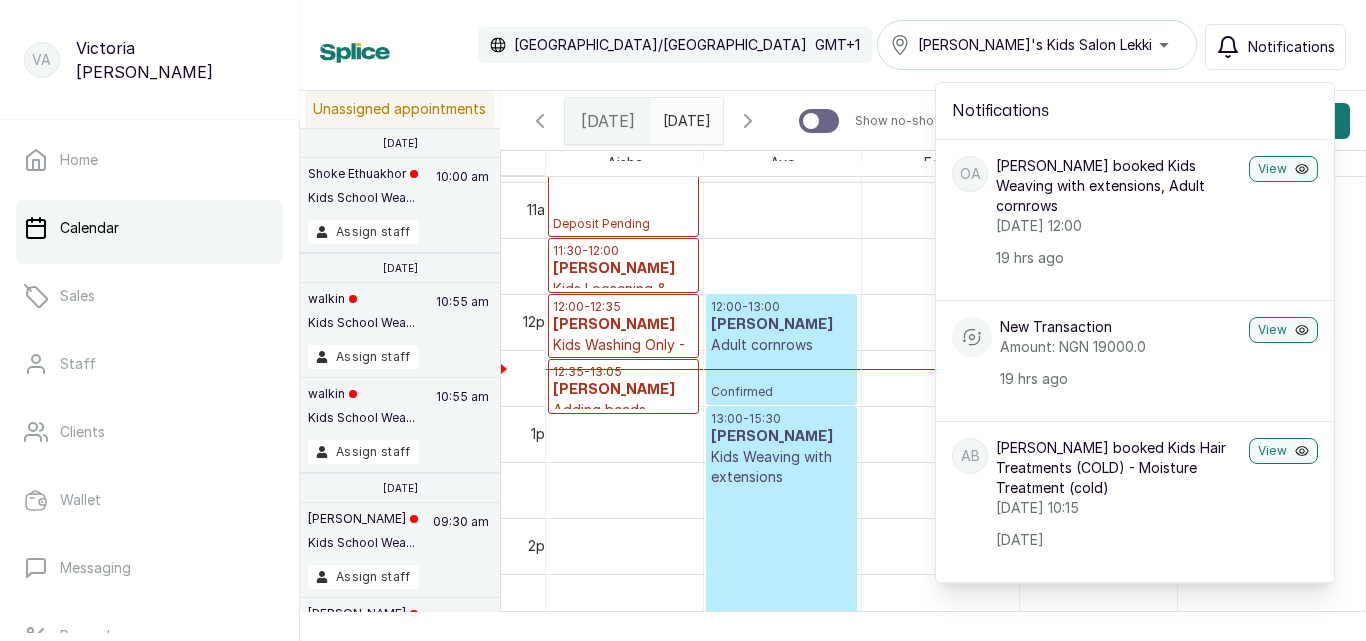click on "Notifications" at bounding box center (1291, 47) 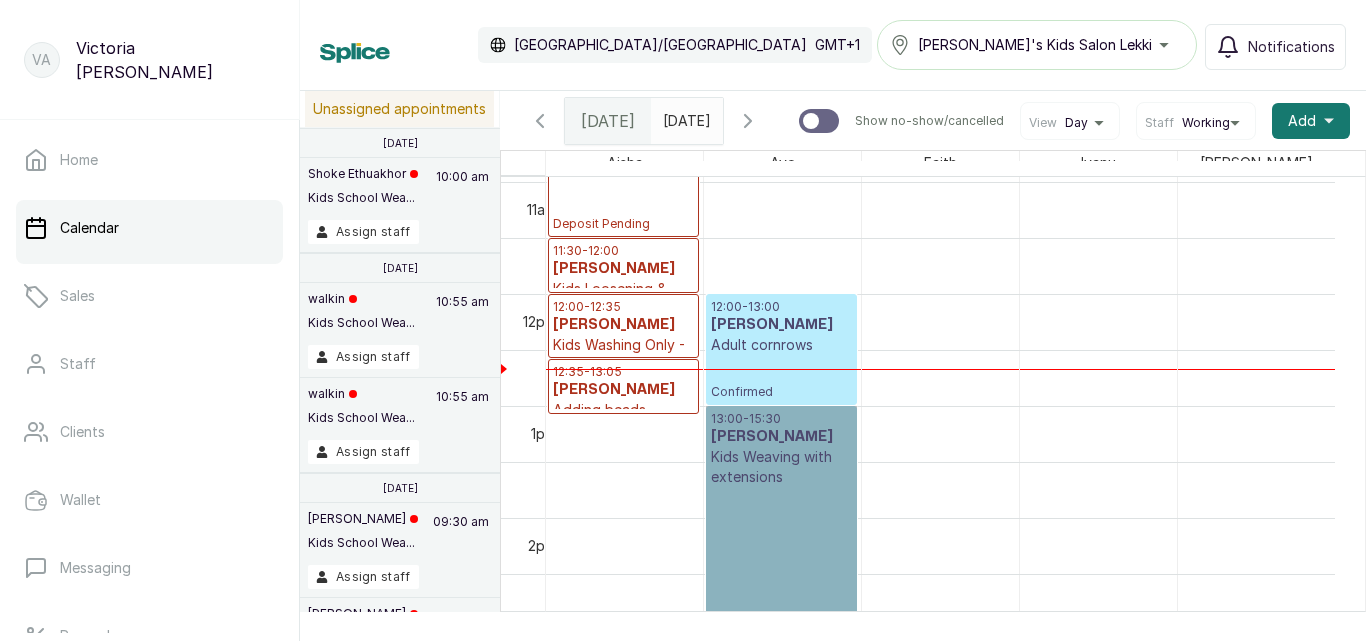 click on "13:00  -  15:30 [PERSON_NAME] Kids Weaving with extensions Confirmed" at bounding box center [781, 545] 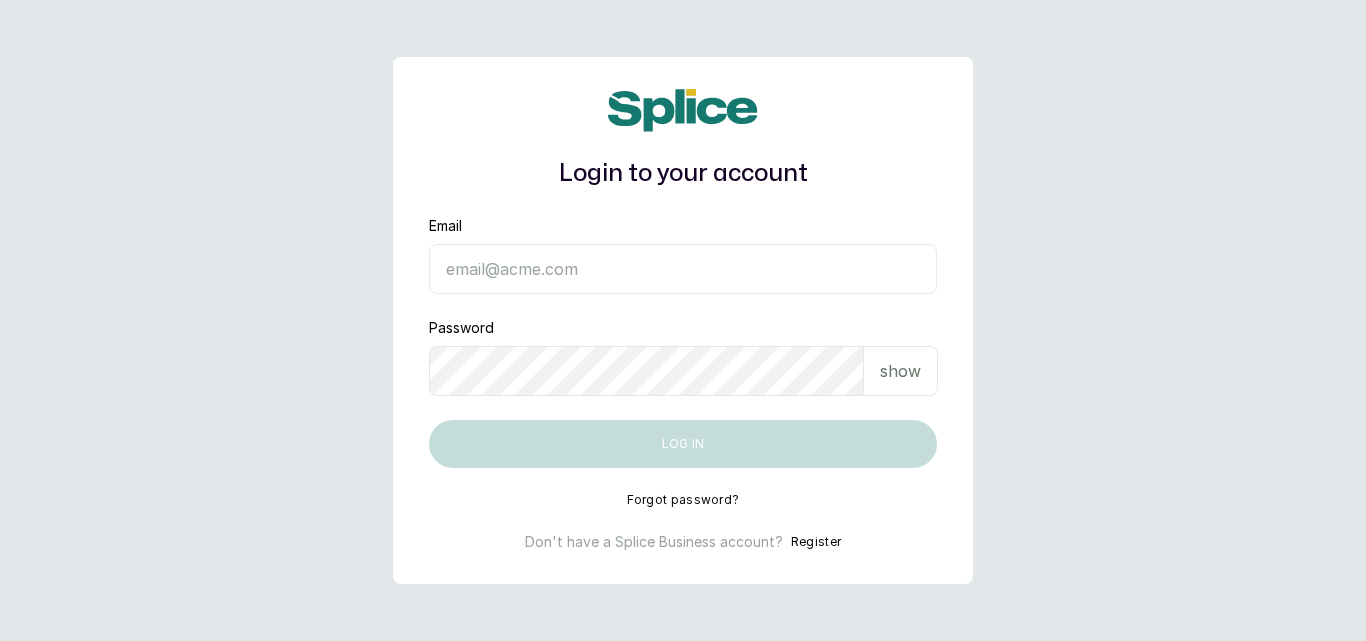 scroll, scrollTop: 0, scrollLeft: 0, axis: both 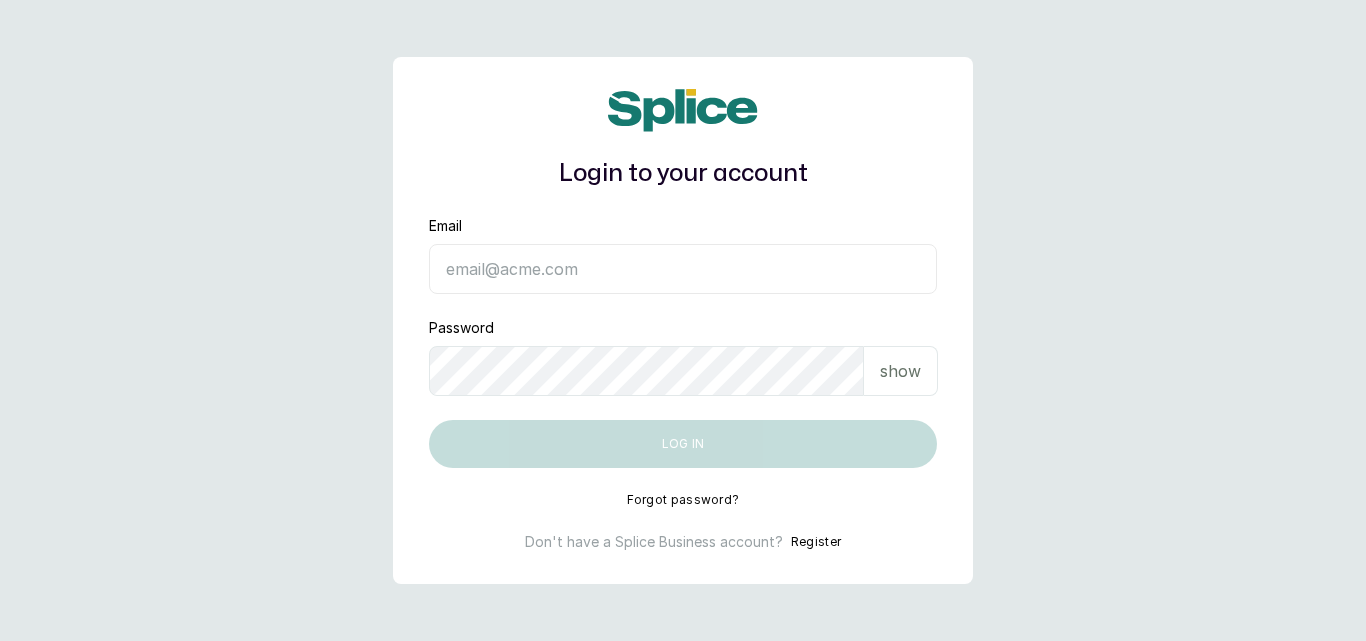 type on "hello@sylviaskidsssalon.com" 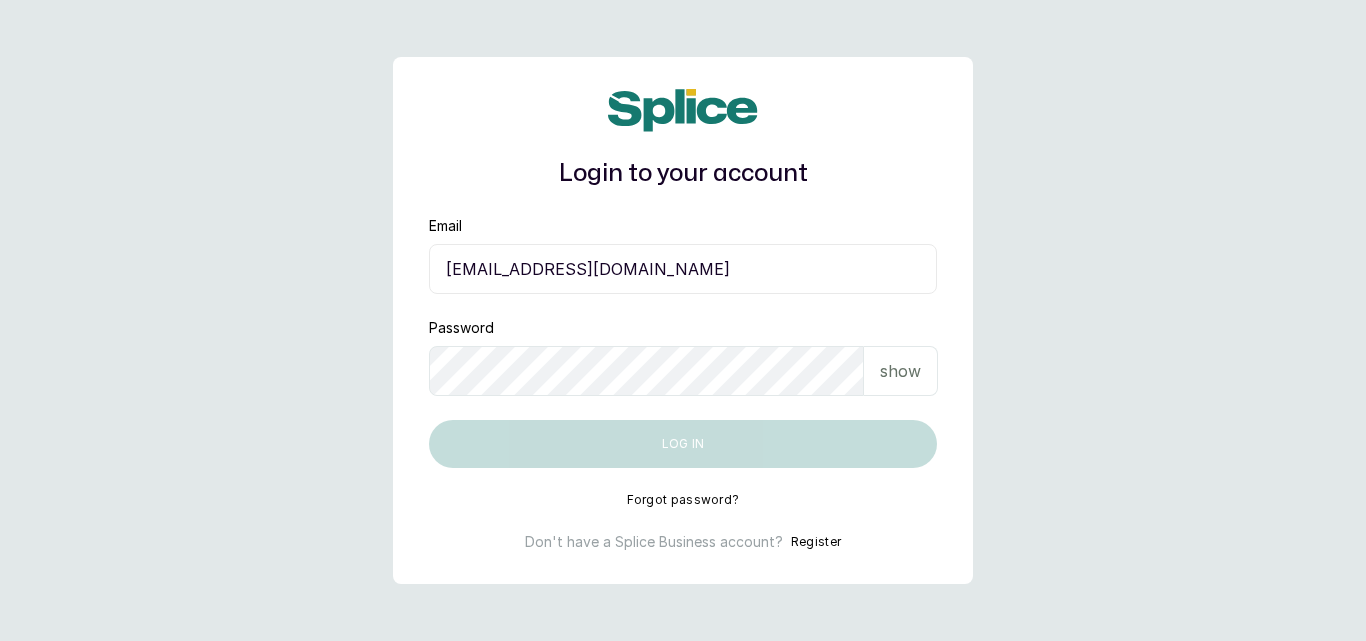 click on "Log in" at bounding box center [683, 444] 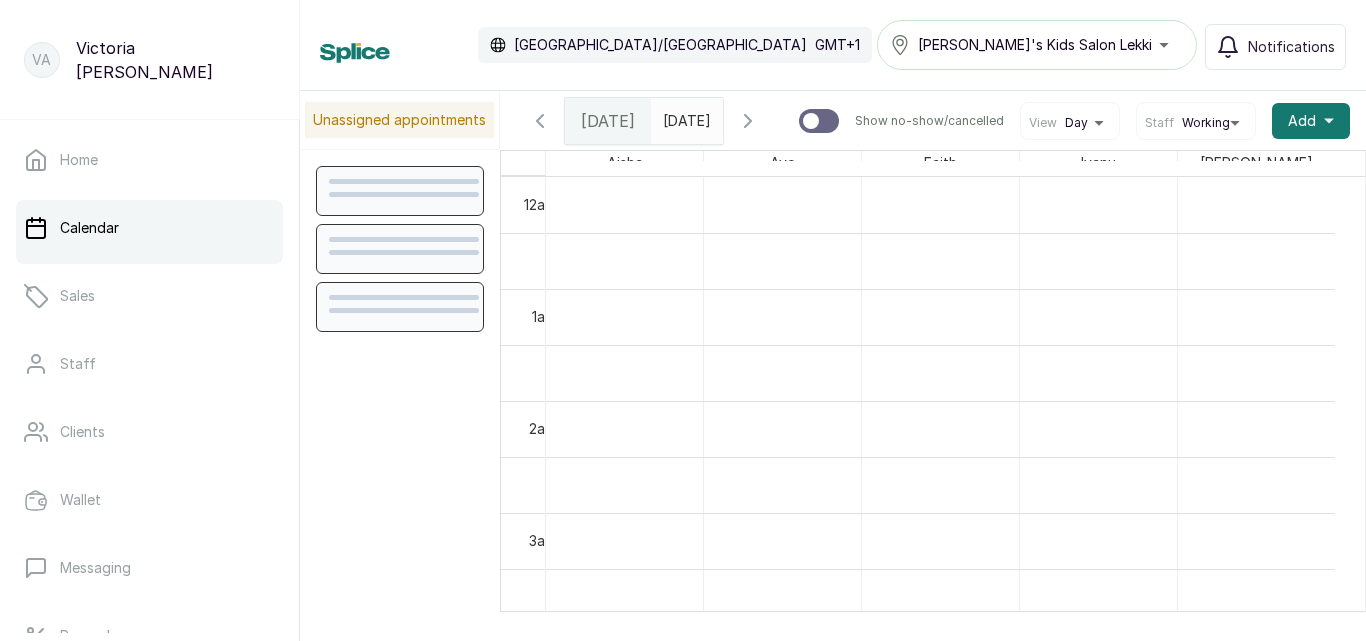 scroll, scrollTop: 0, scrollLeft: 0, axis: both 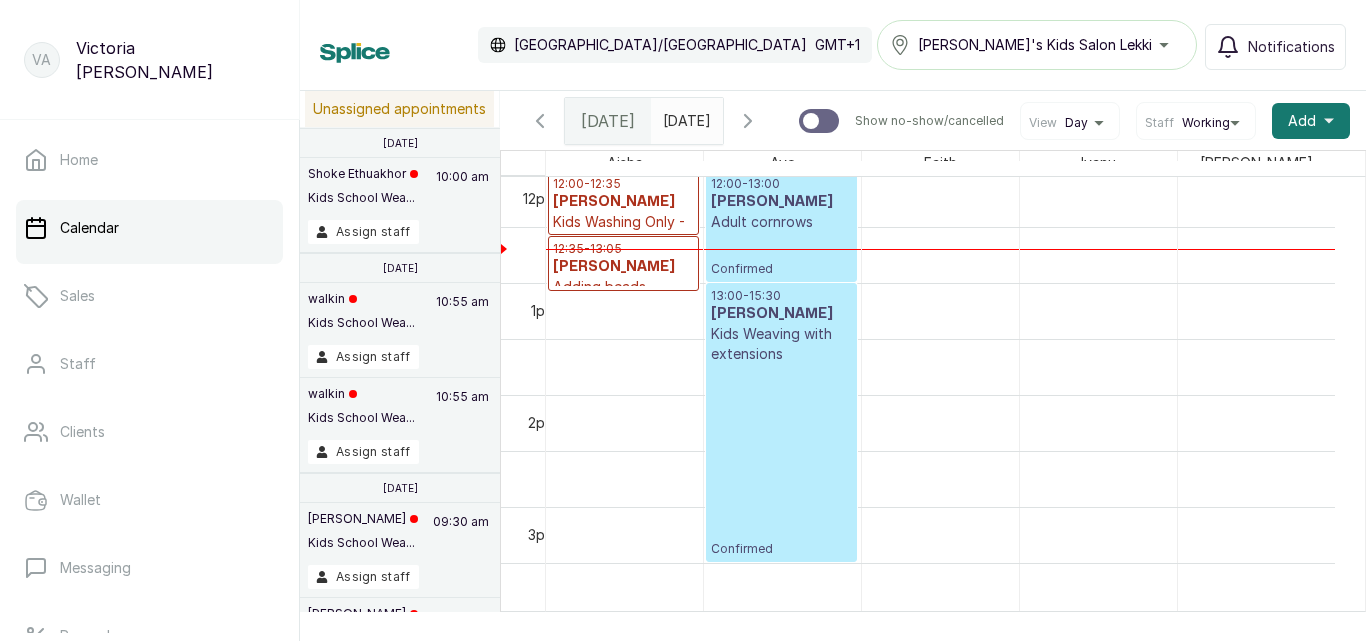 click on "[PERSON_NAME]" at bounding box center [781, 314] 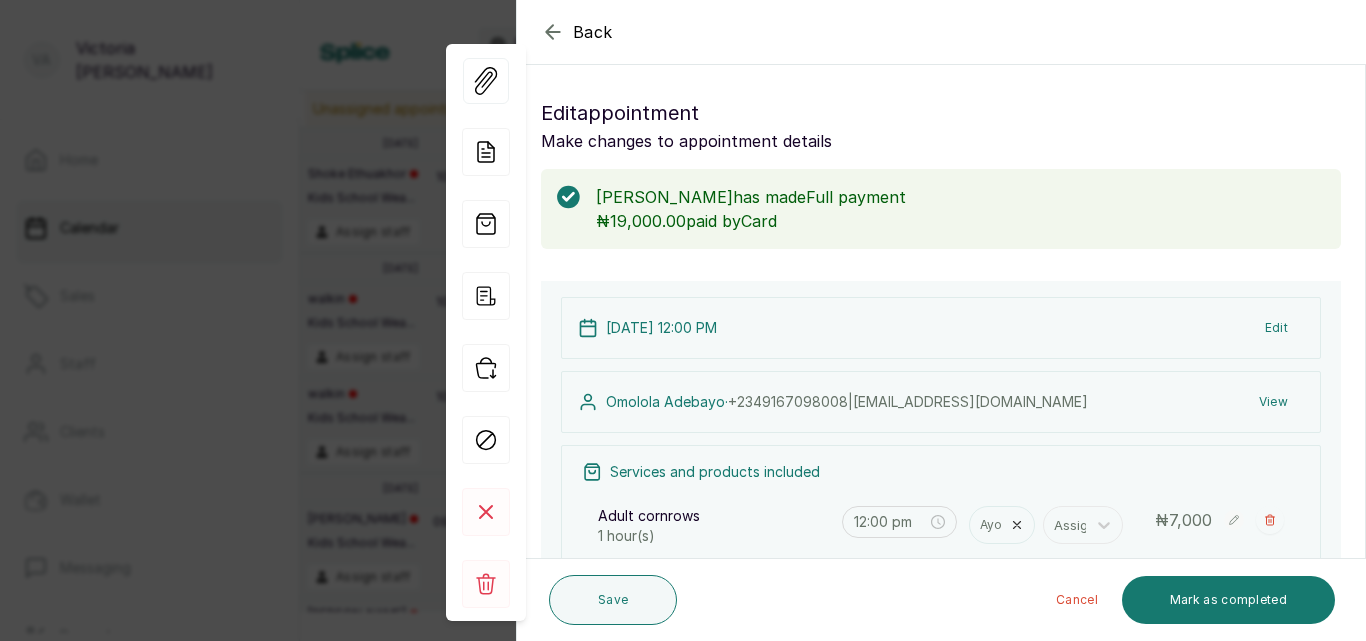click 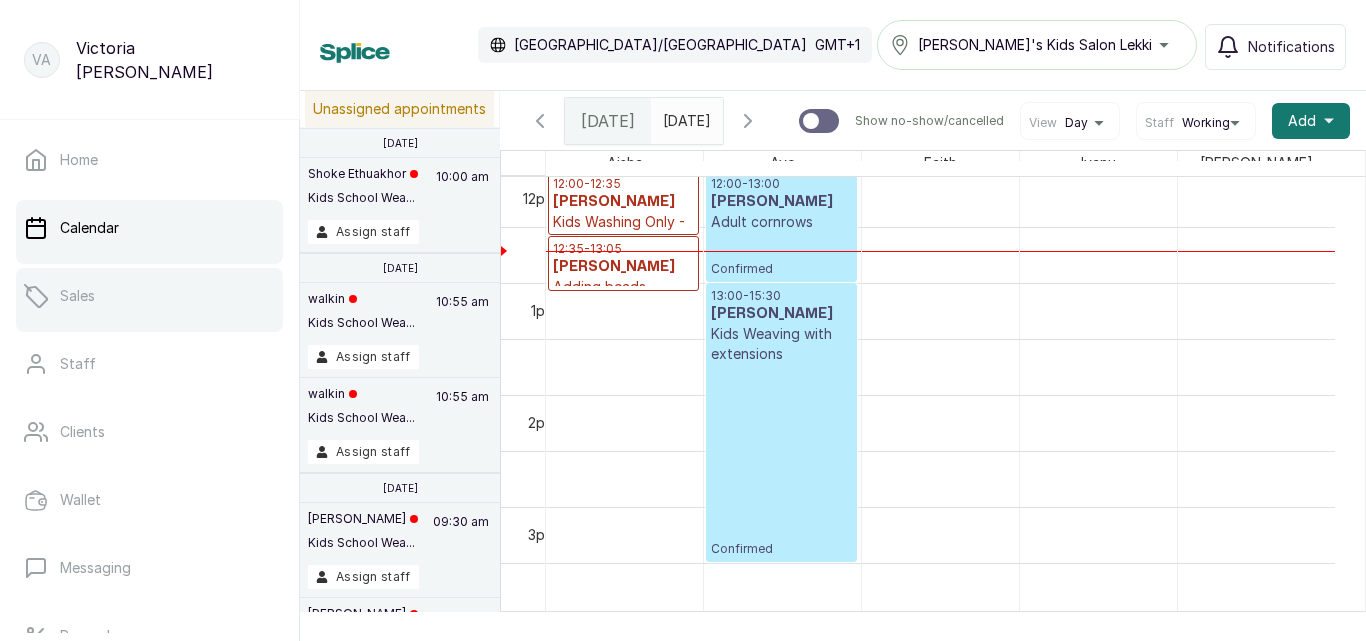 click on "Sales" at bounding box center [149, 296] 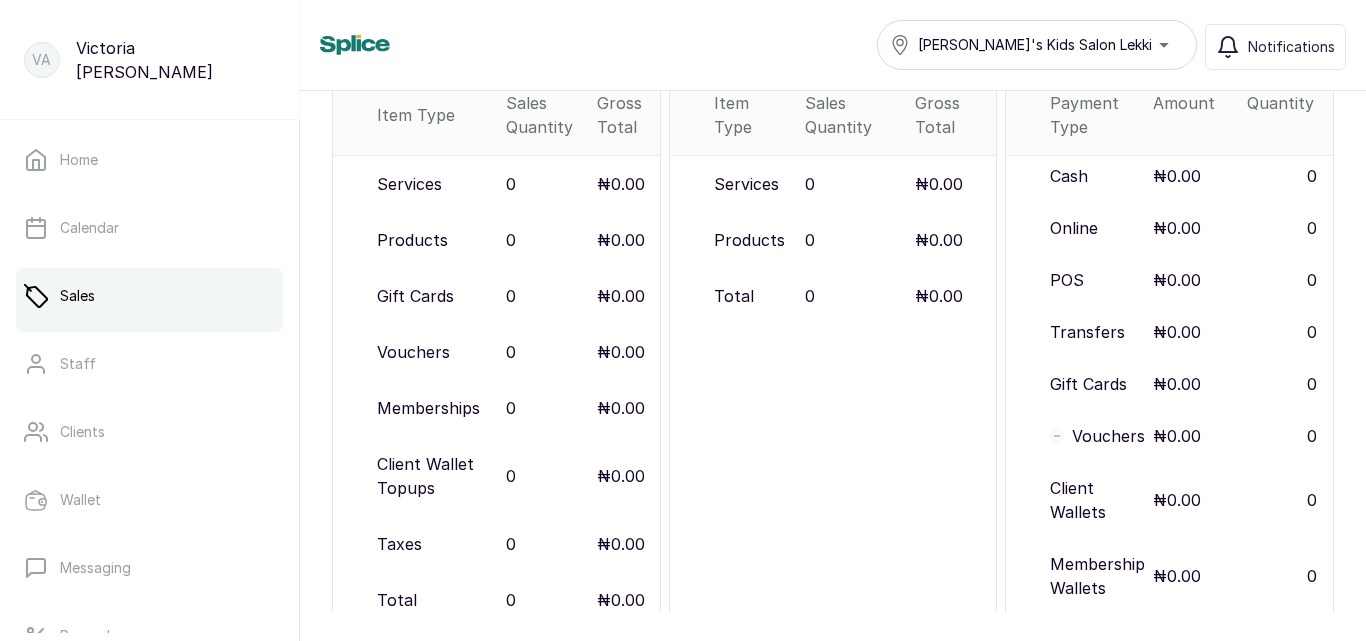 scroll, scrollTop: 373, scrollLeft: 0, axis: vertical 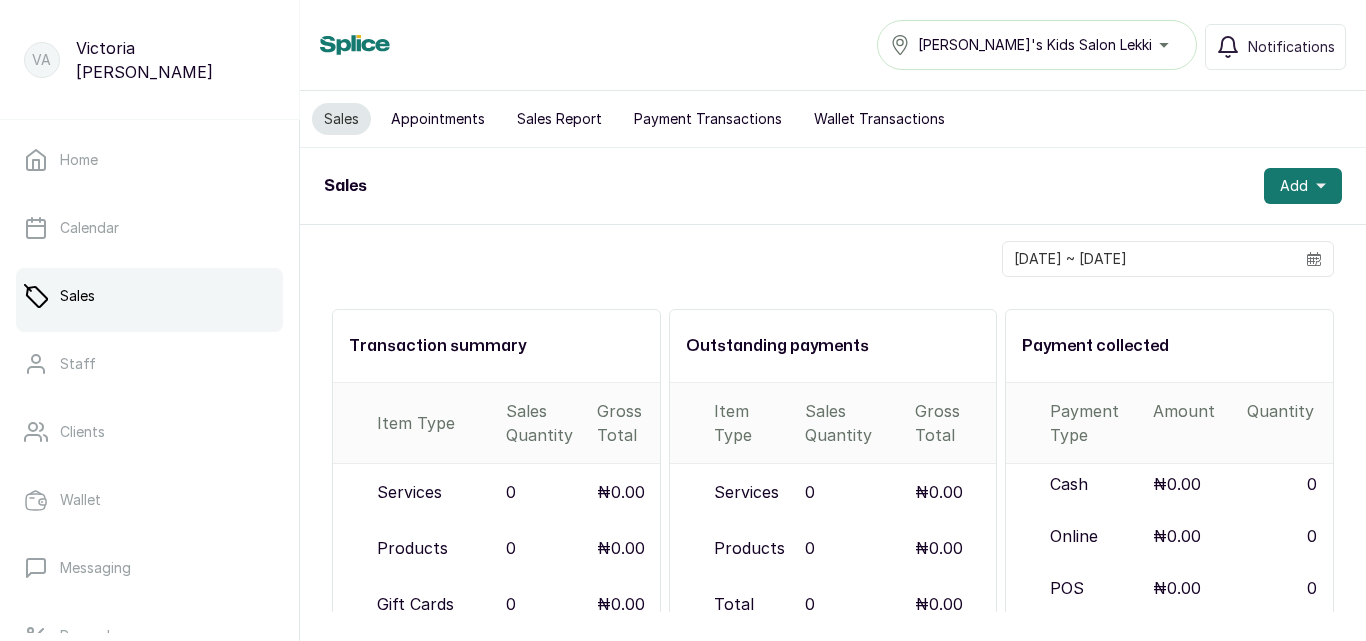 click on "Sales Report" at bounding box center (559, 119) 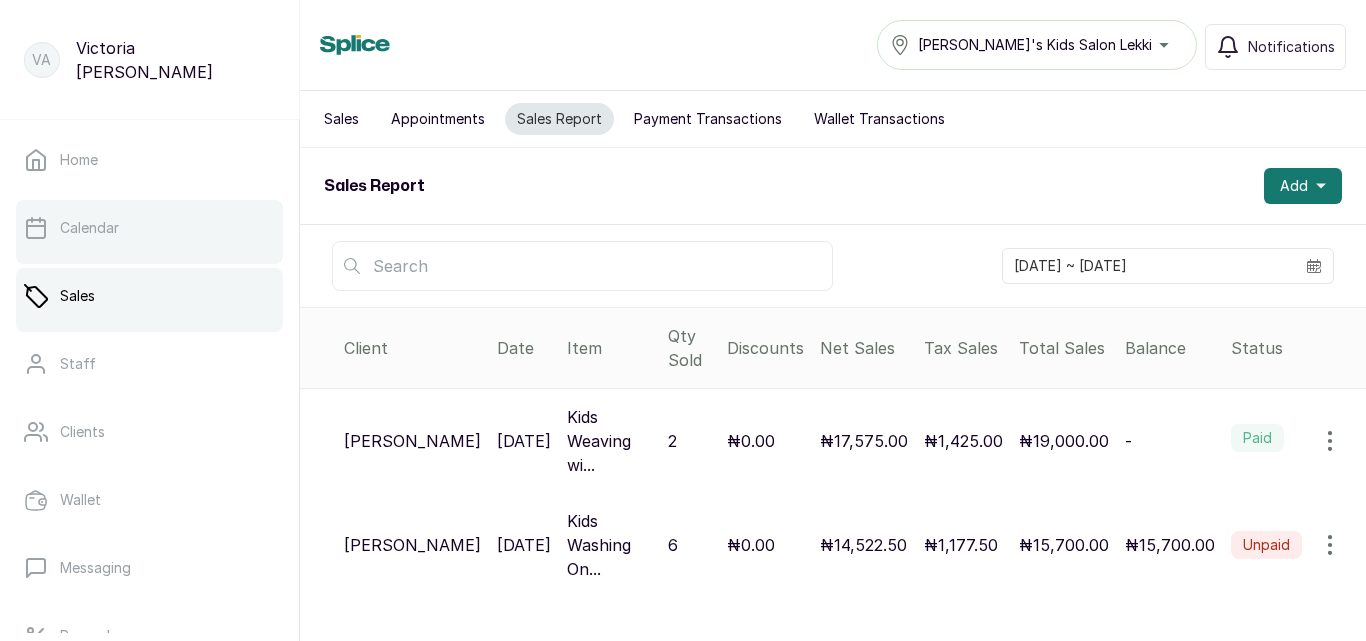 click on "Calendar" at bounding box center [89, 228] 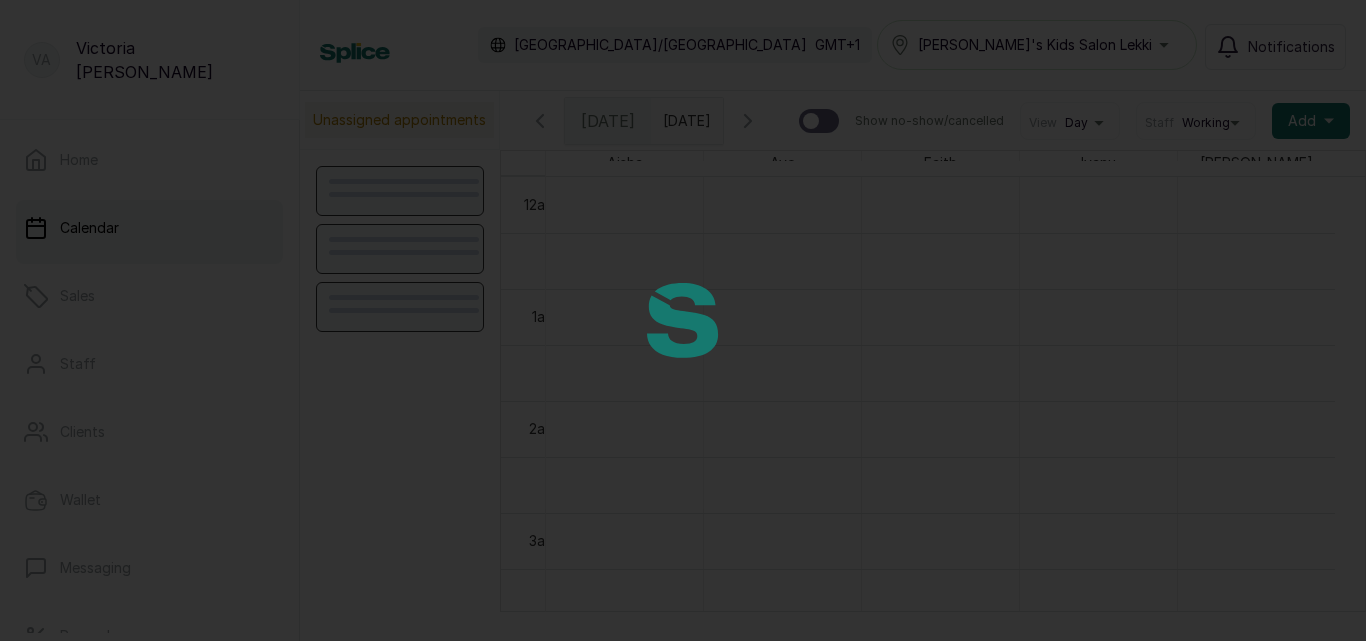 scroll, scrollTop: 673, scrollLeft: 0, axis: vertical 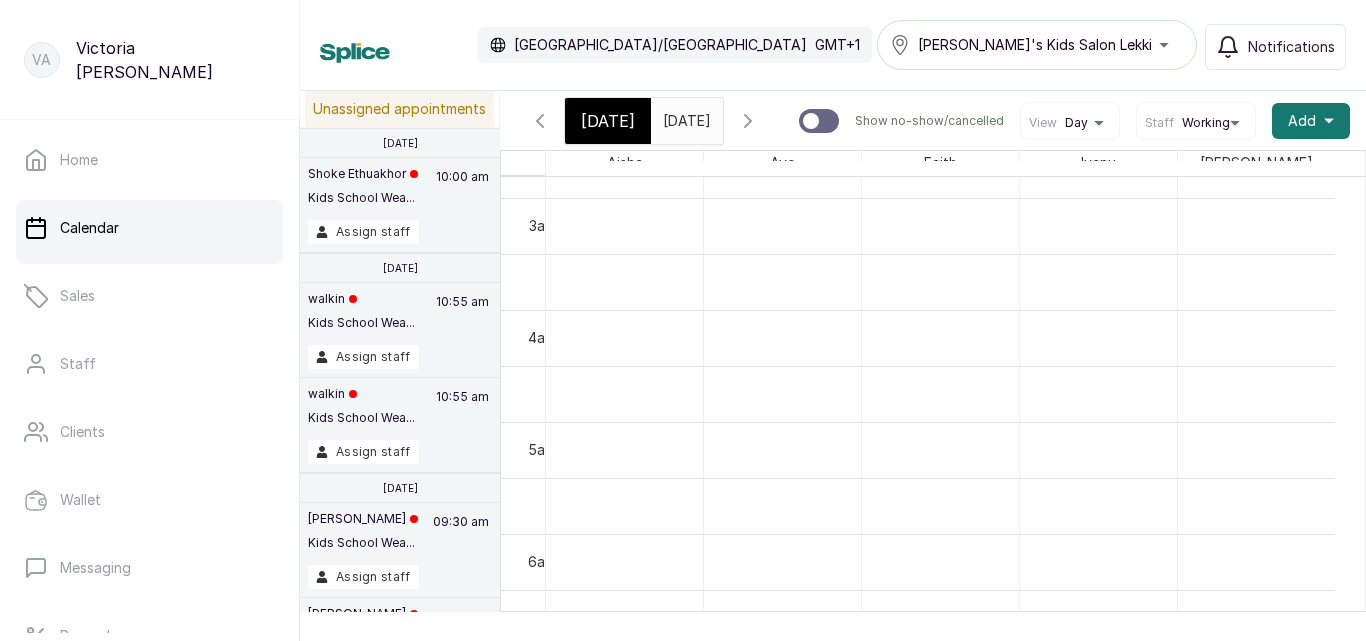 click on "[DATE]" at bounding box center [608, 121] 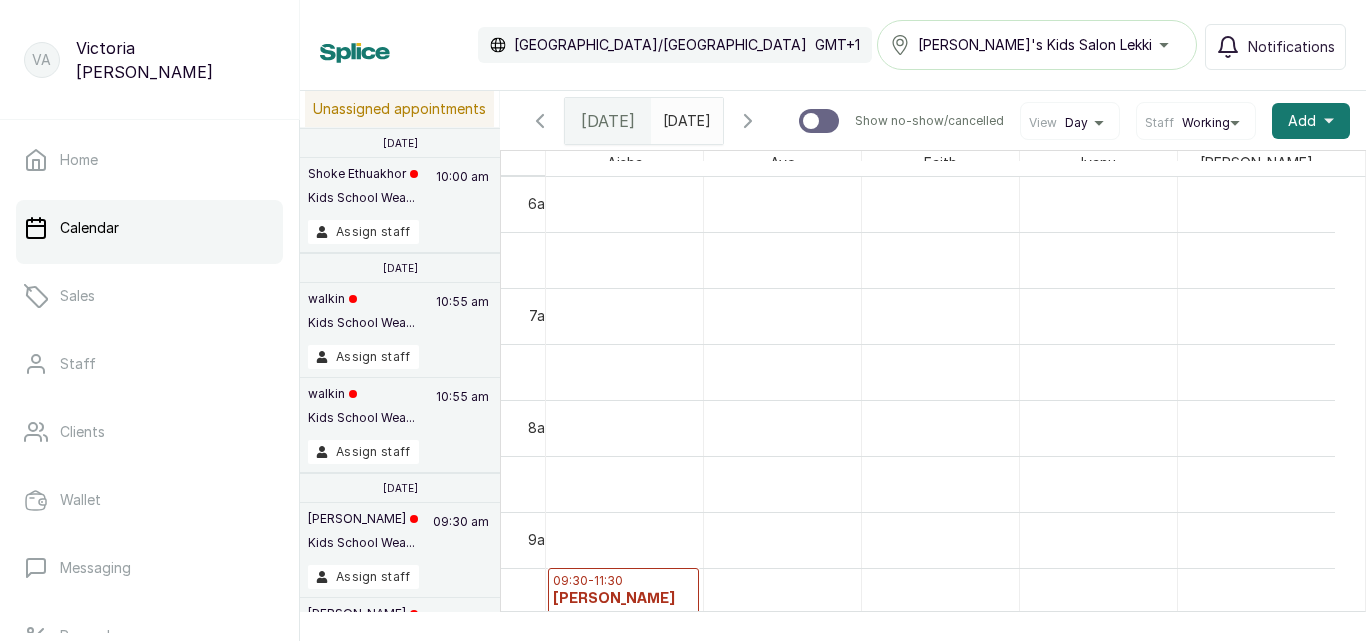 scroll, scrollTop: 90, scrollLeft: 0, axis: vertical 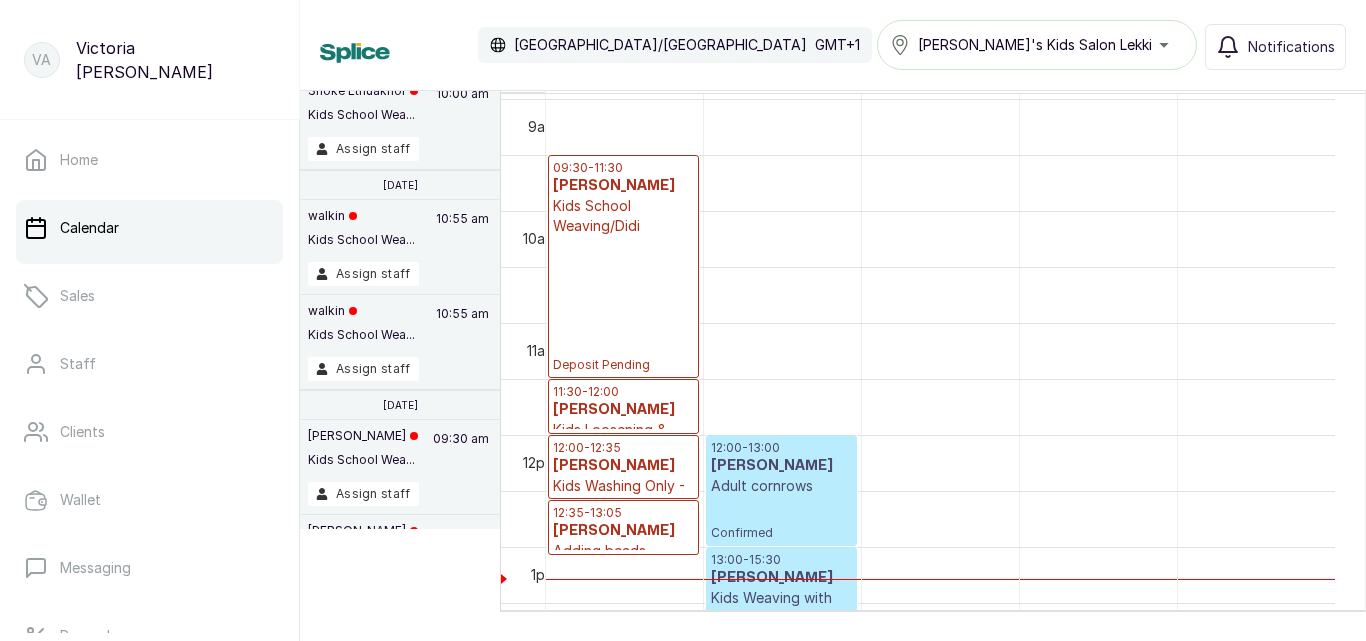 click on "09:30  -  11:30 [PERSON_NAME]   Kids School Weaving/Didi Deposit Pending" at bounding box center [623, 266] 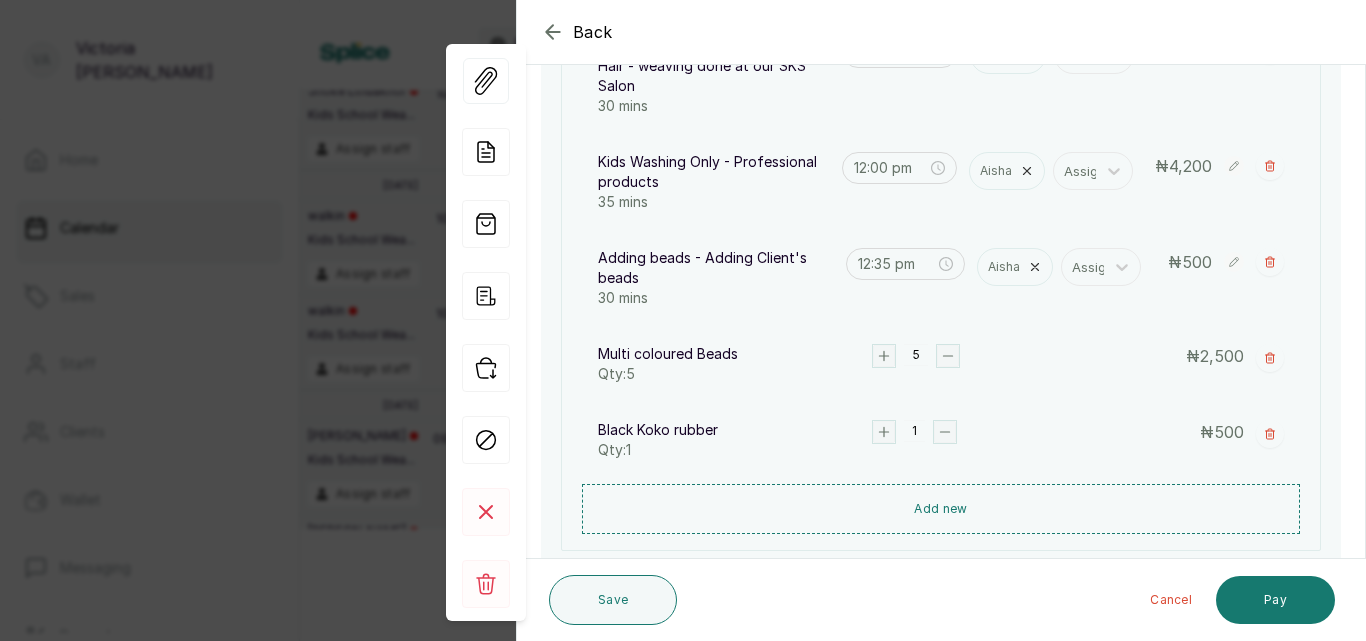 scroll, scrollTop: 473, scrollLeft: 0, axis: vertical 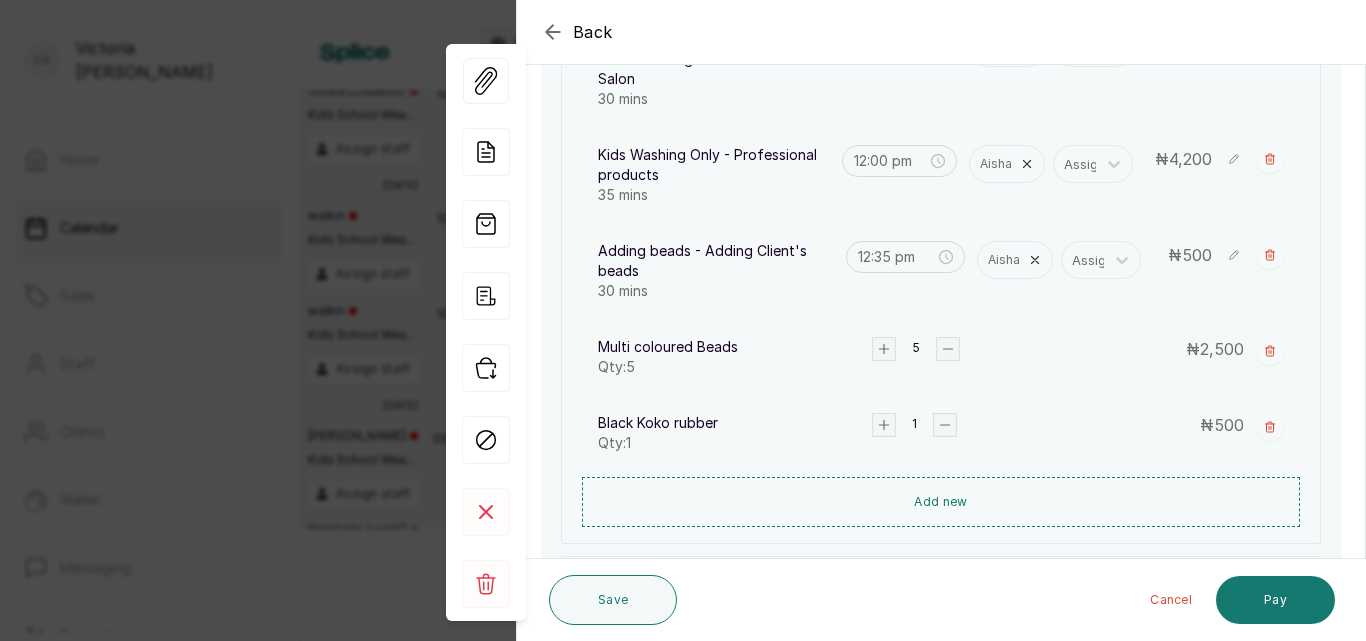 click 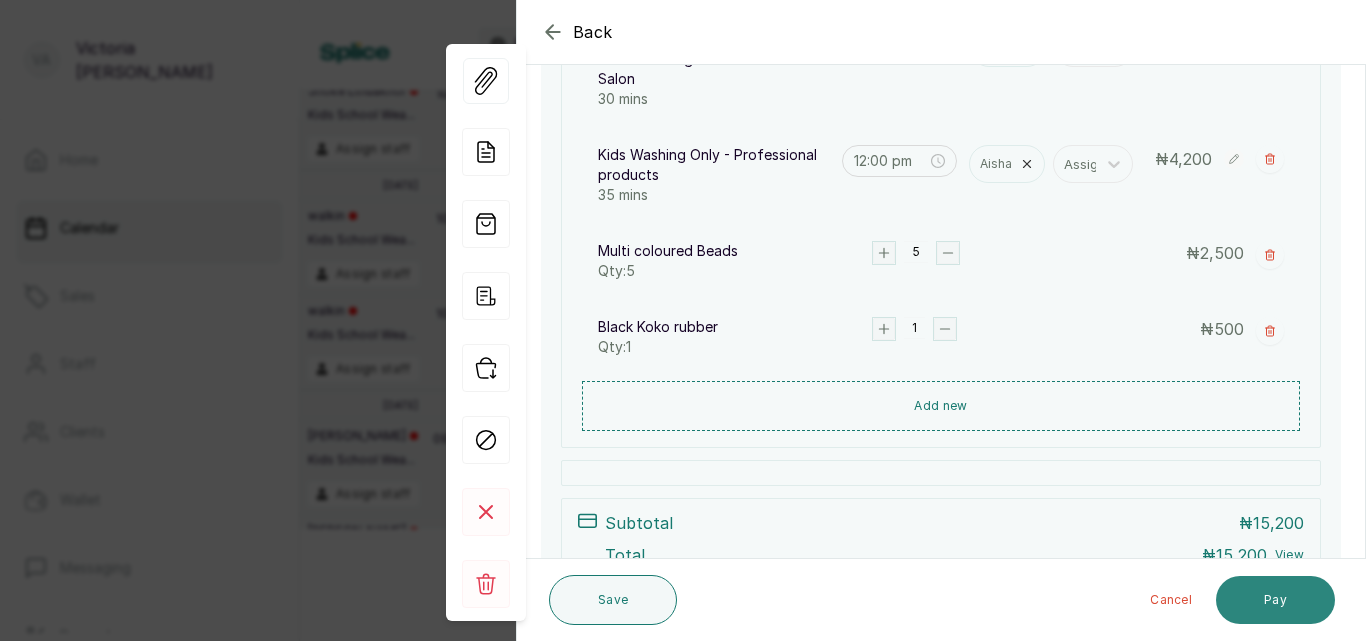 click on "Pay" at bounding box center [1275, 600] 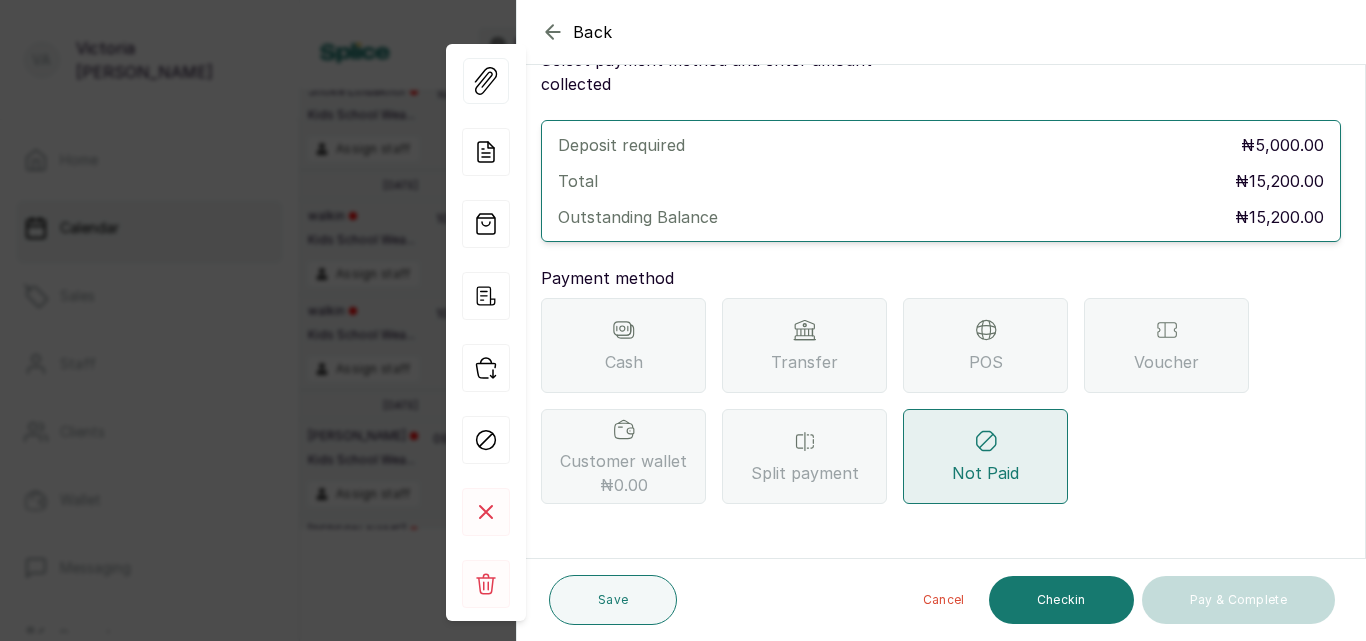 scroll, scrollTop: 57, scrollLeft: 0, axis: vertical 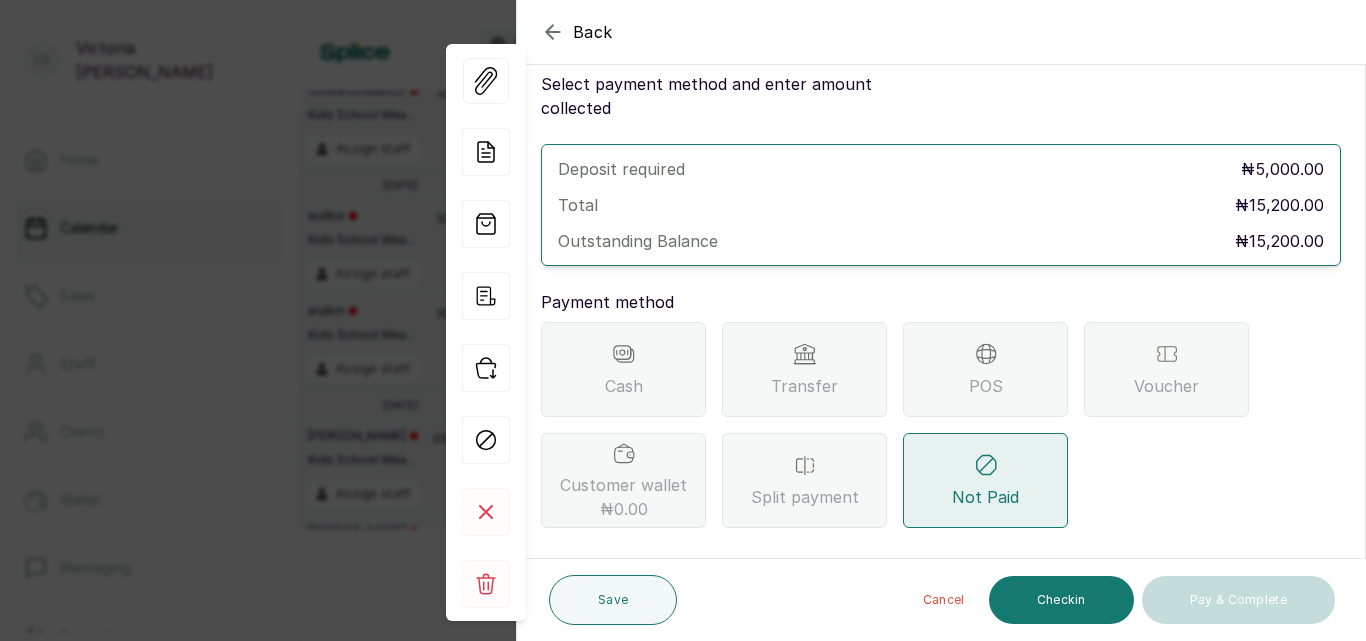 click on "Transfer" at bounding box center (804, 386) 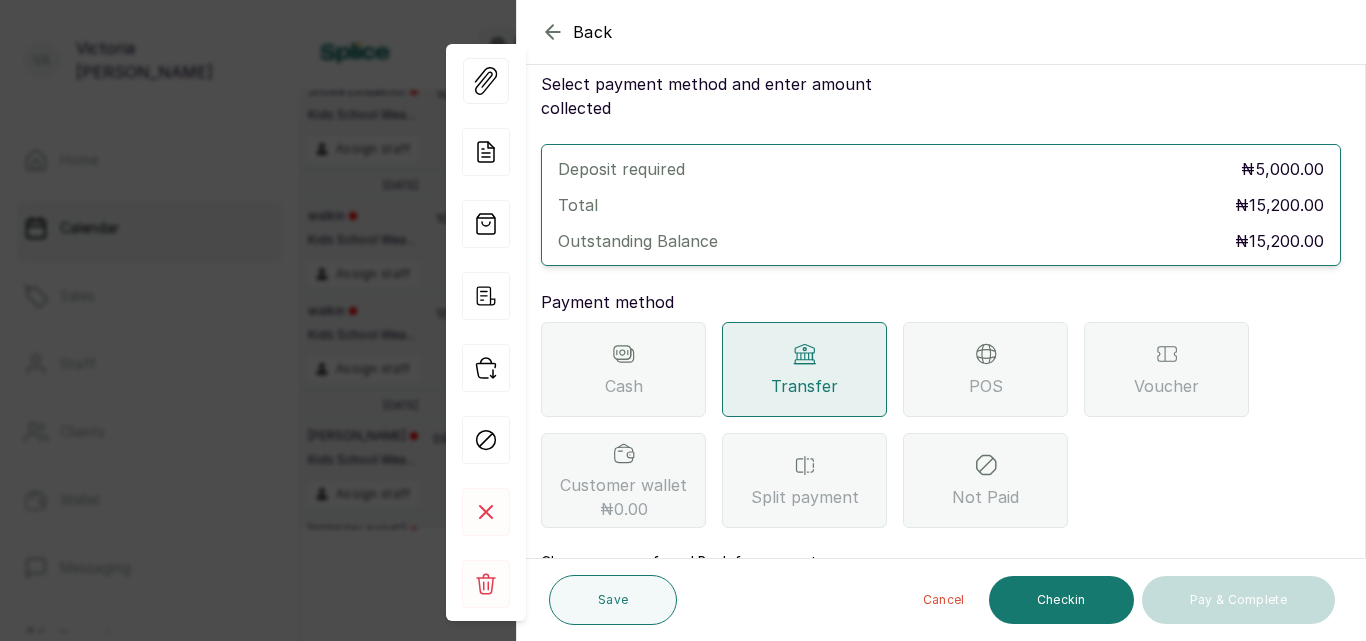 scroll, scrollTop: 297, scrollLeft: 0, axis: vertical 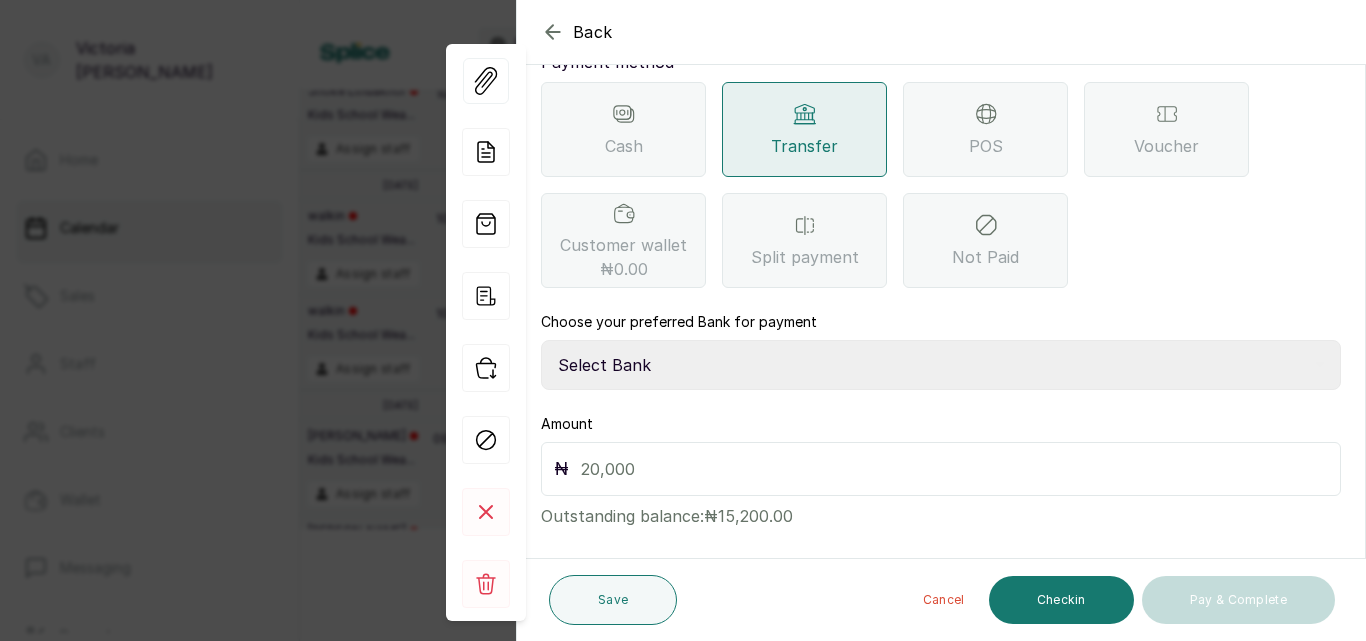 click on "Select Bank CANARY YELLOW Moniepoint MFB CANARY YELLOW Sparkle Microfinance Bank" at bounding box center [941, 365] 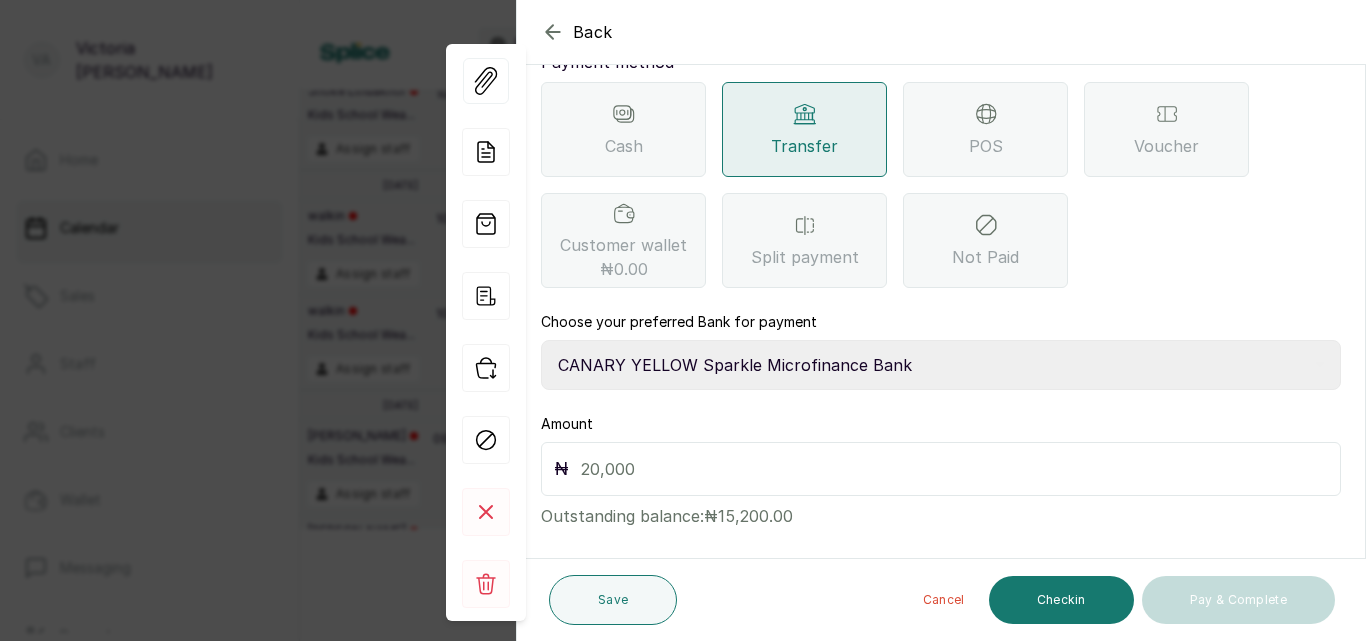 click on "Select Bank CANARY YELLOW Moniepoint MFB CANARY YELLOW Sparkle Microfinance Bank" at bounding box center (941, 365) 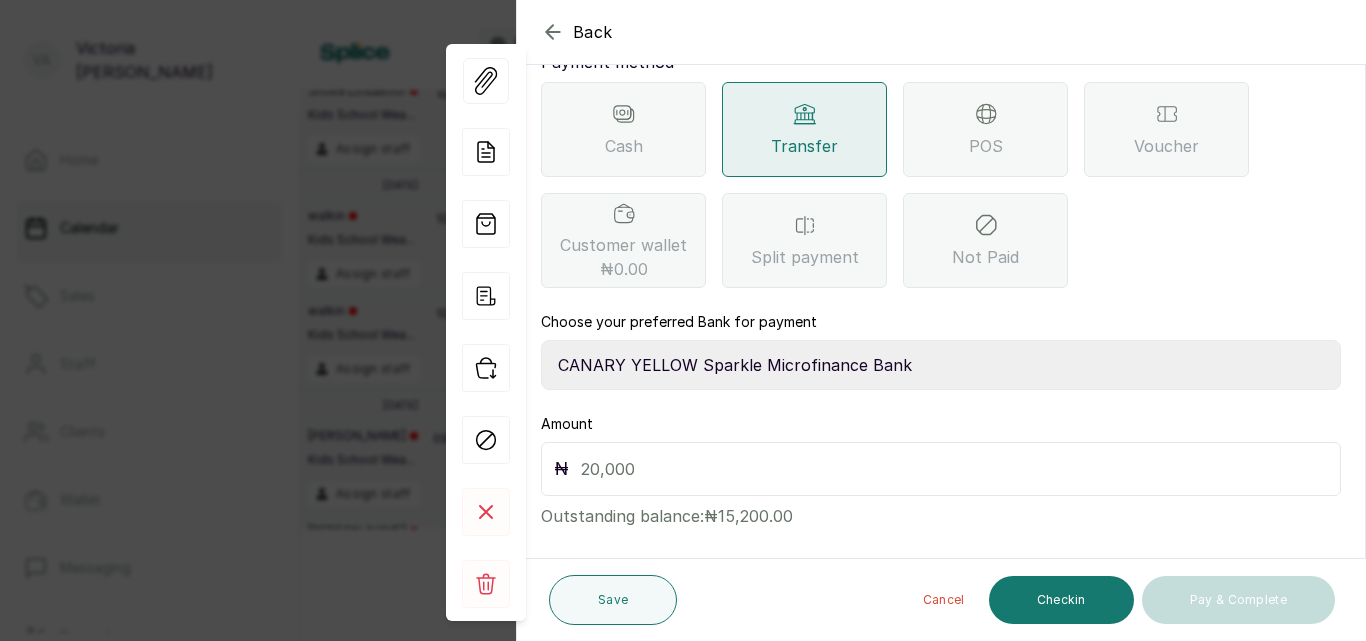 click at bounding box center (954, 469) 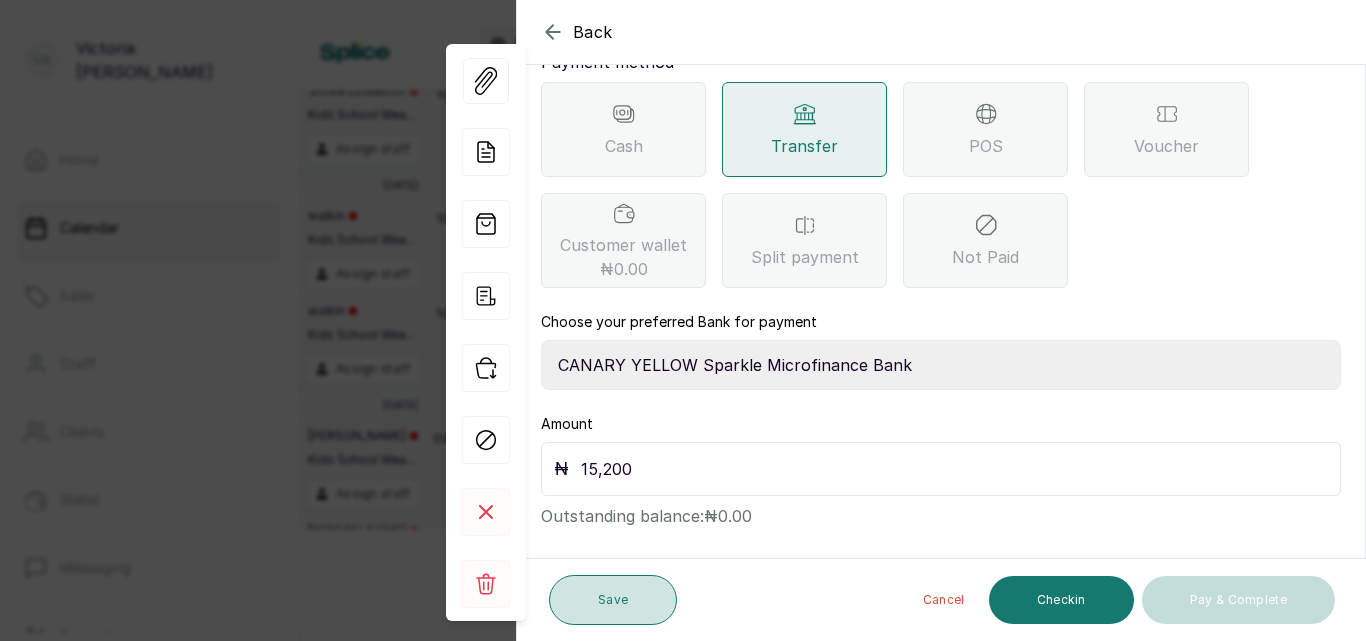 type on "15,200" 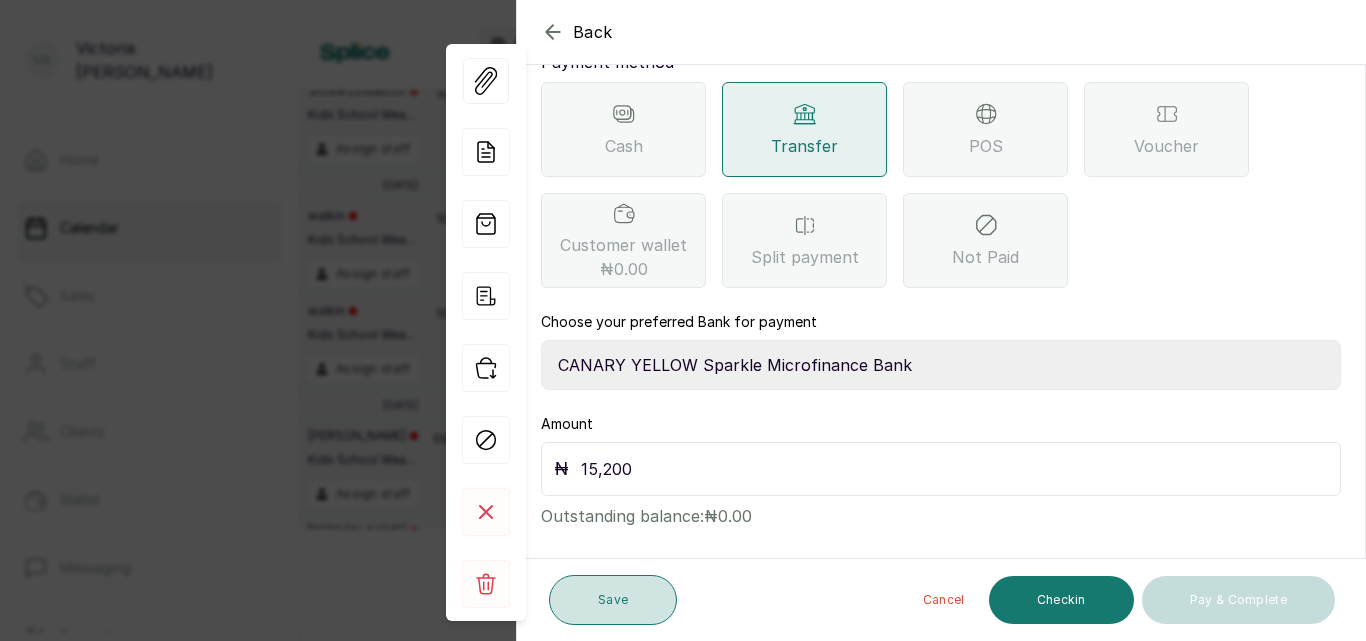 click on "Save" at bounding box center [613, 600] 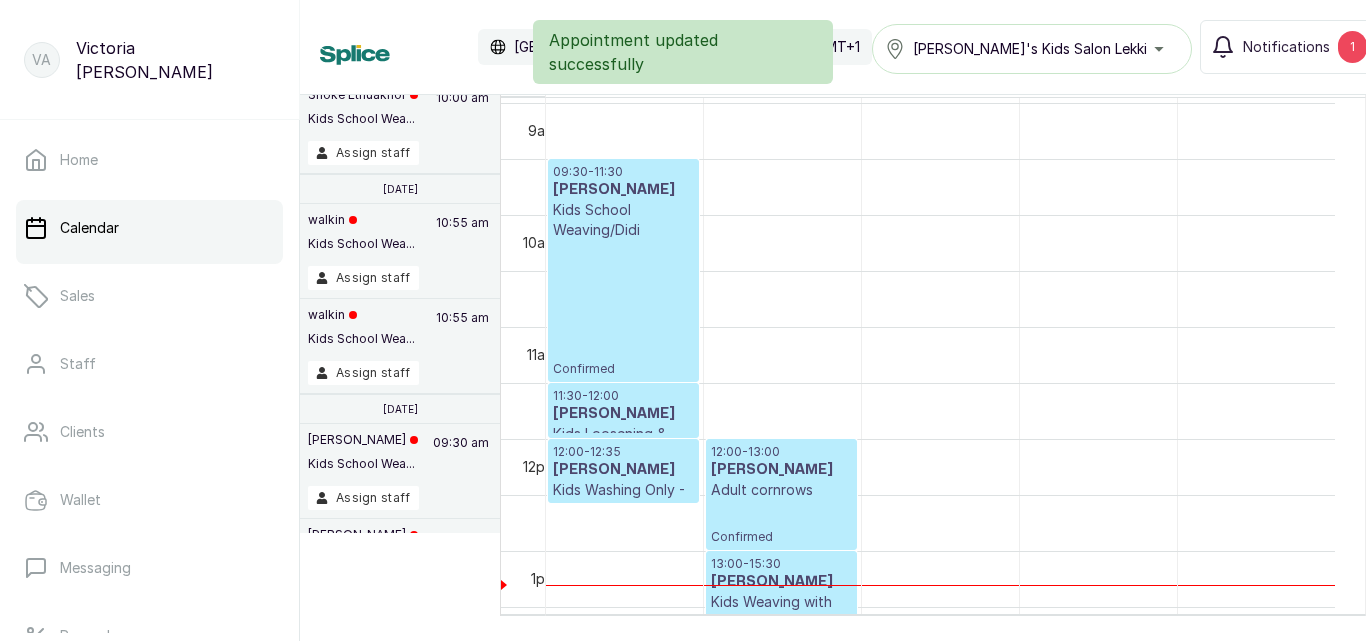 click on "[PERSON_NAME]" at bounding box center (623, 414) 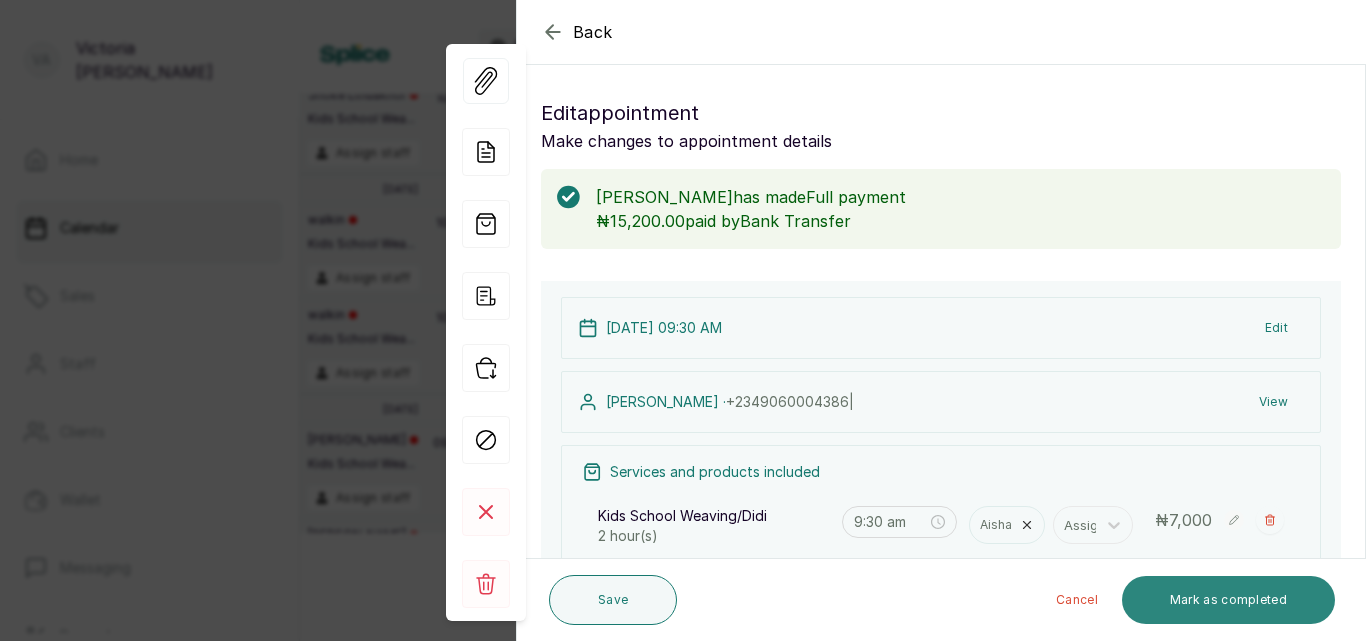 click on "Mark as completed" at bounding box center (1228, 600) 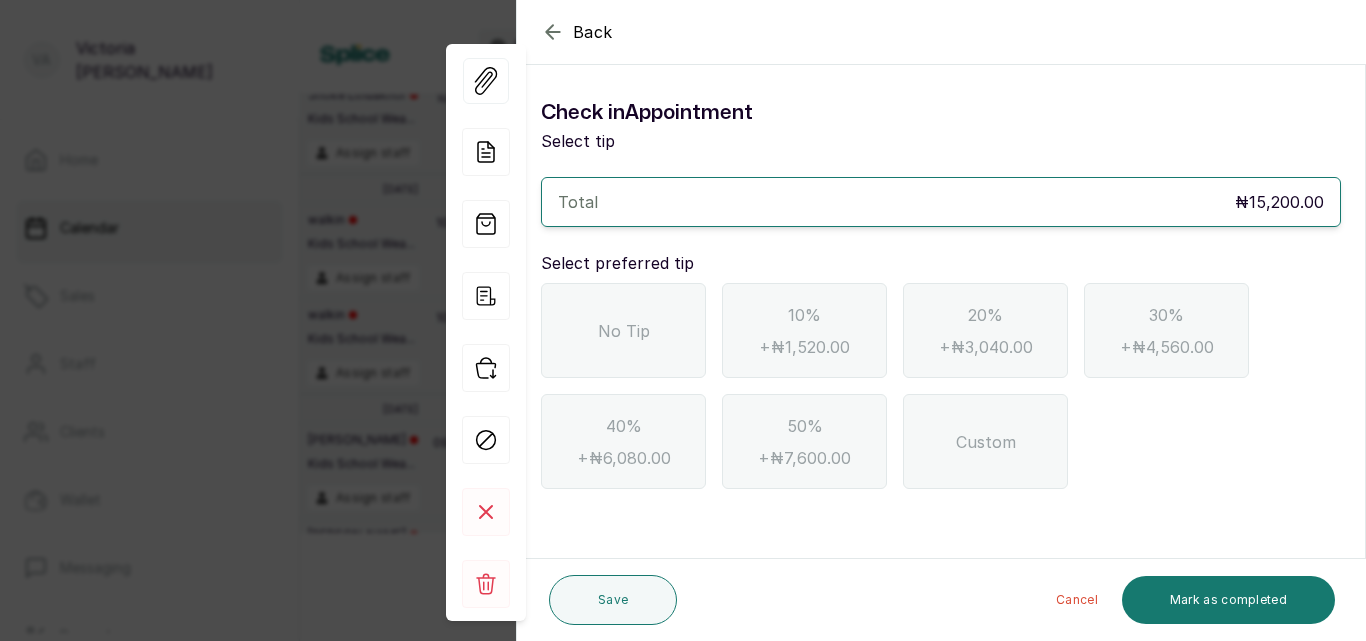 click on "No Tip" at bounding box center [623, 330] 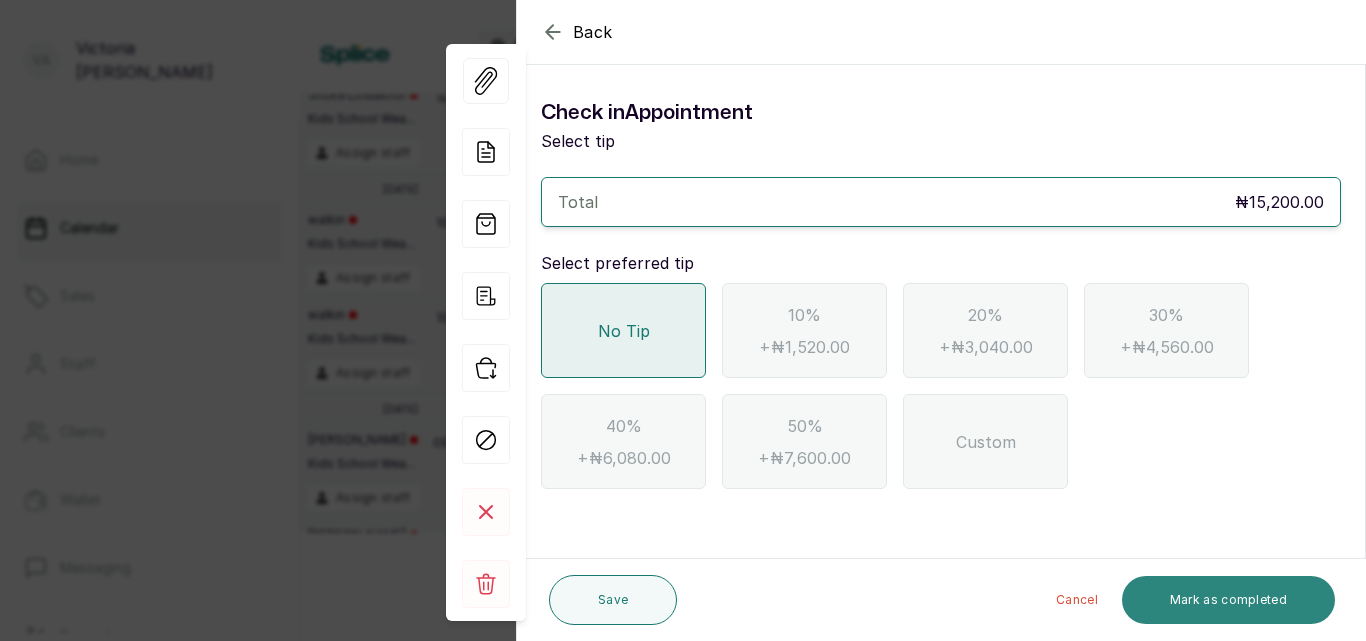 click on "Mark as completed" at bounding box center (1228, 600) 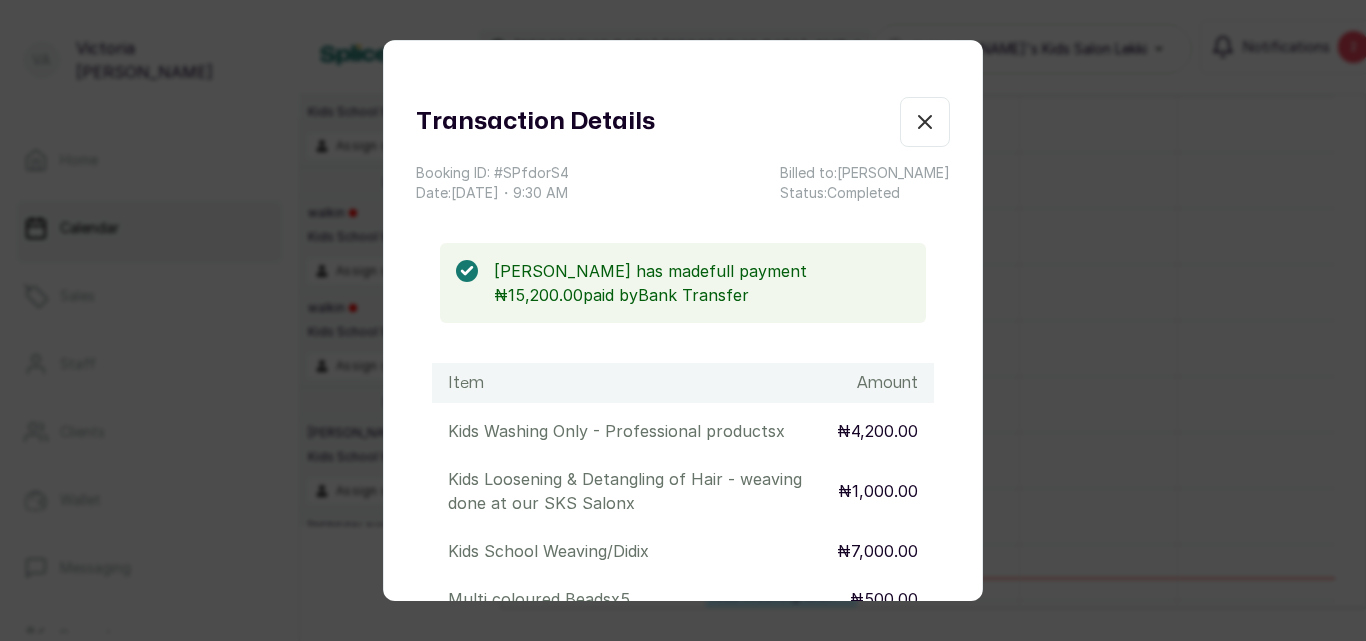 click 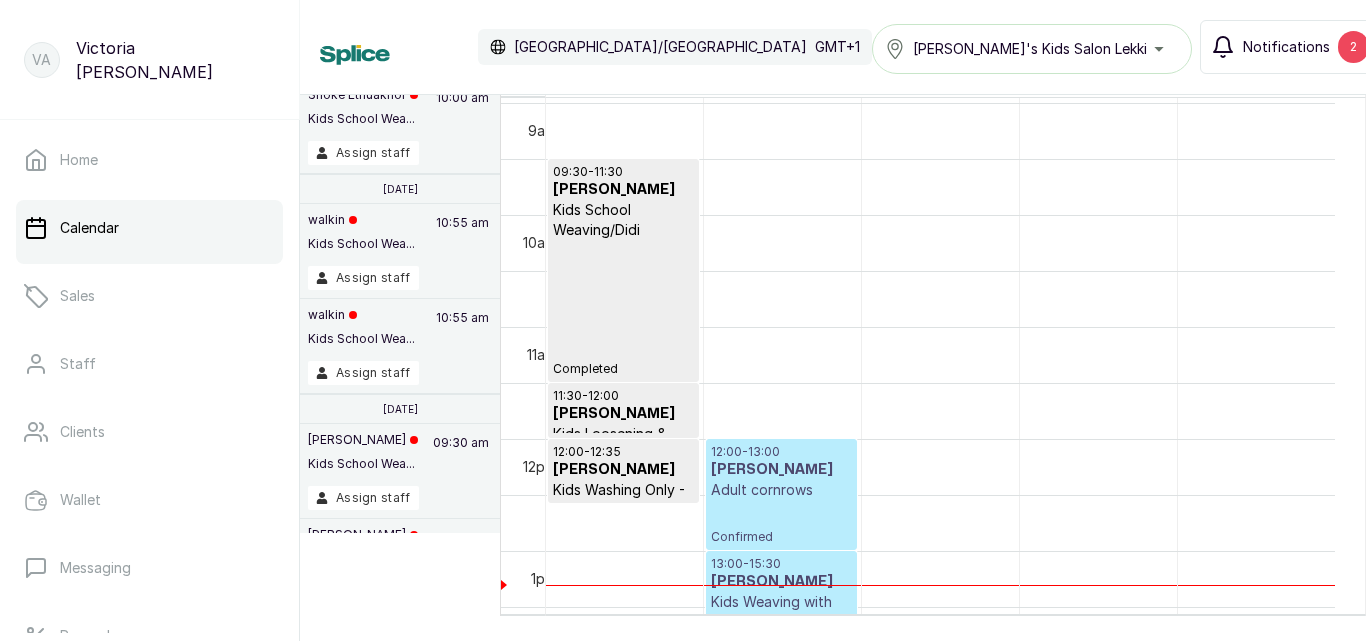 click on "Notifications 2" at bounding box center [1290, 47] 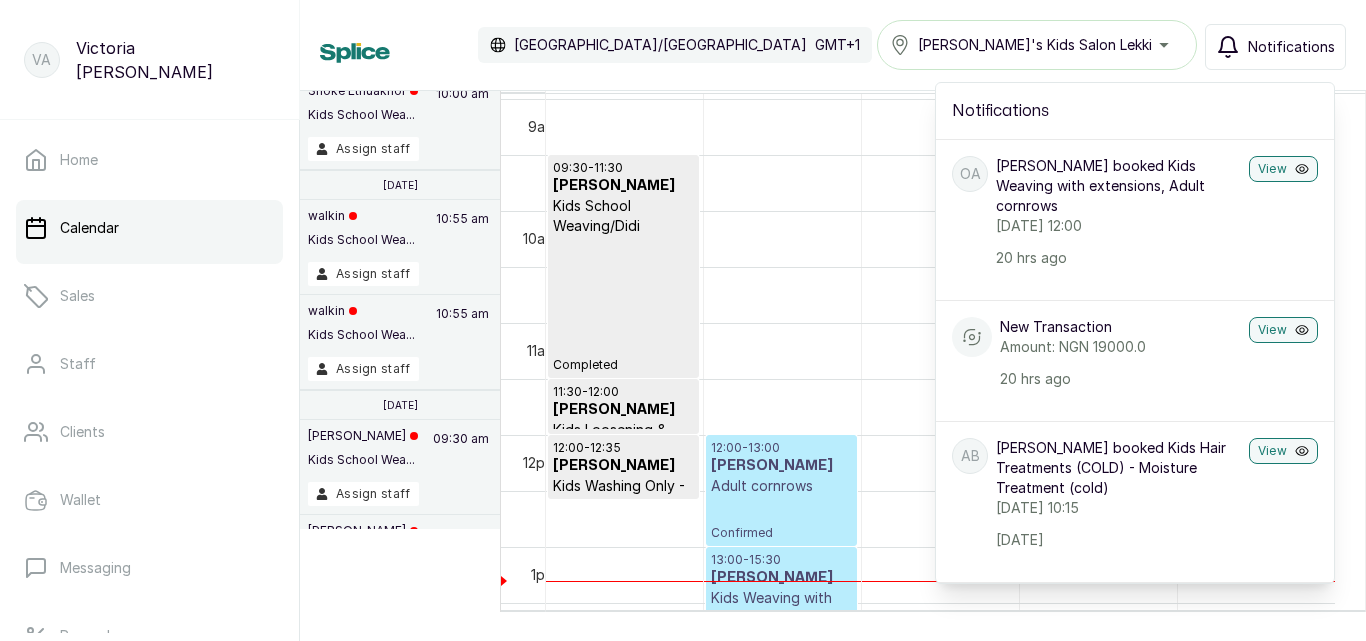 click on "Calendar Africa/Lagos GMT+1 Sylvia's Kids Salon Lekki Notifications Notifications OA Omolola Adebayo booked Kids Weaving with extensions, Adult cornrows Sunday, 27 July 2025, 12:00 20 hrs ago View   New Transaction Amount: NGN 19000.0 20 hrs ago View   AB Anisa Balogun booked Kids Hair Treatments (COLD) - Moisture Treatment (cold) Saturday, 26 July 2025, 10:15 yesterday View   New Transaction Amount: NGN 5000.0 yesterday View   Low stock alert PURPLE BEAD stock is running low in Sylv... yesterday View   Low stock alert PURPLE BEAD stock is running low in Sylv... yesterday View   Low stock alert Beads(infinity shaped) stock is running ... 2 days ago View   Low stock alert Beads(infinity shaped) stock is running ... 2 days ago View   Low stock alert Beads(infinity shaped) stock is running ... 2 days ago View   Low stock alert Beads(infinity shaped) stock is running ... 2 days ago View   Low stock alert Beads(infinity shaped) stock is running ... 2 days ago View   Low stock alert 2 days ago View   LA 2 days ago" at bounding box center [833, 45] 